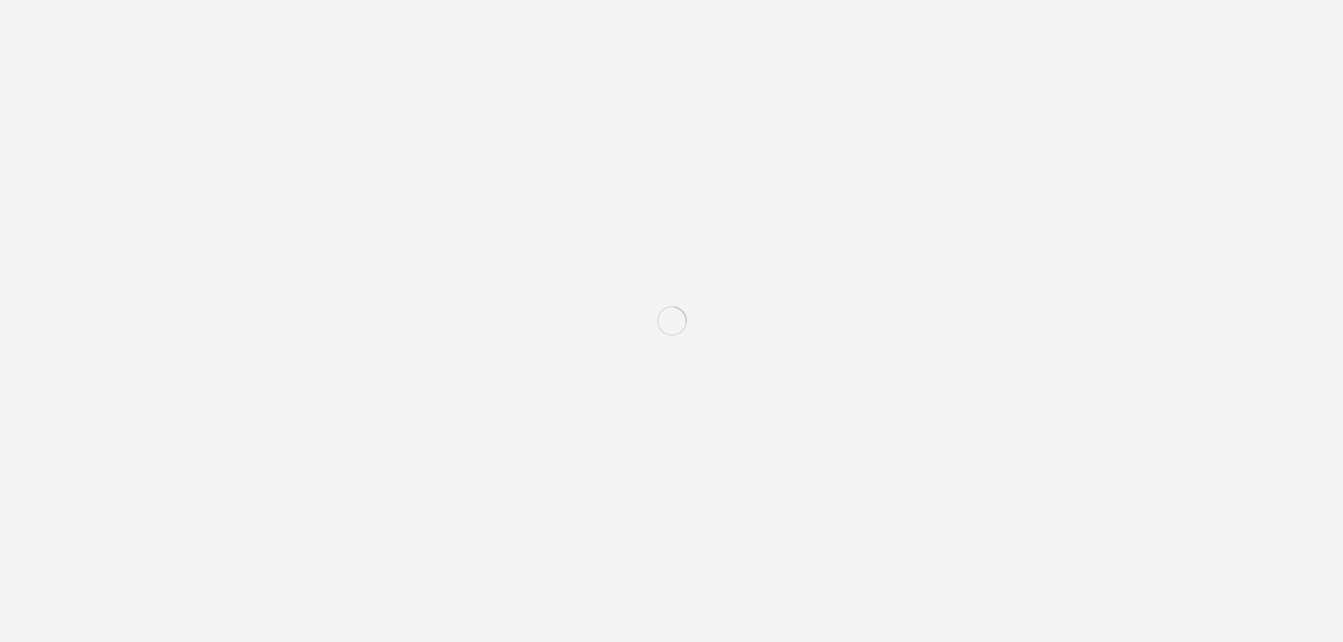 scroll, scrollTop: 0, scrollLeft: 0, axis: both 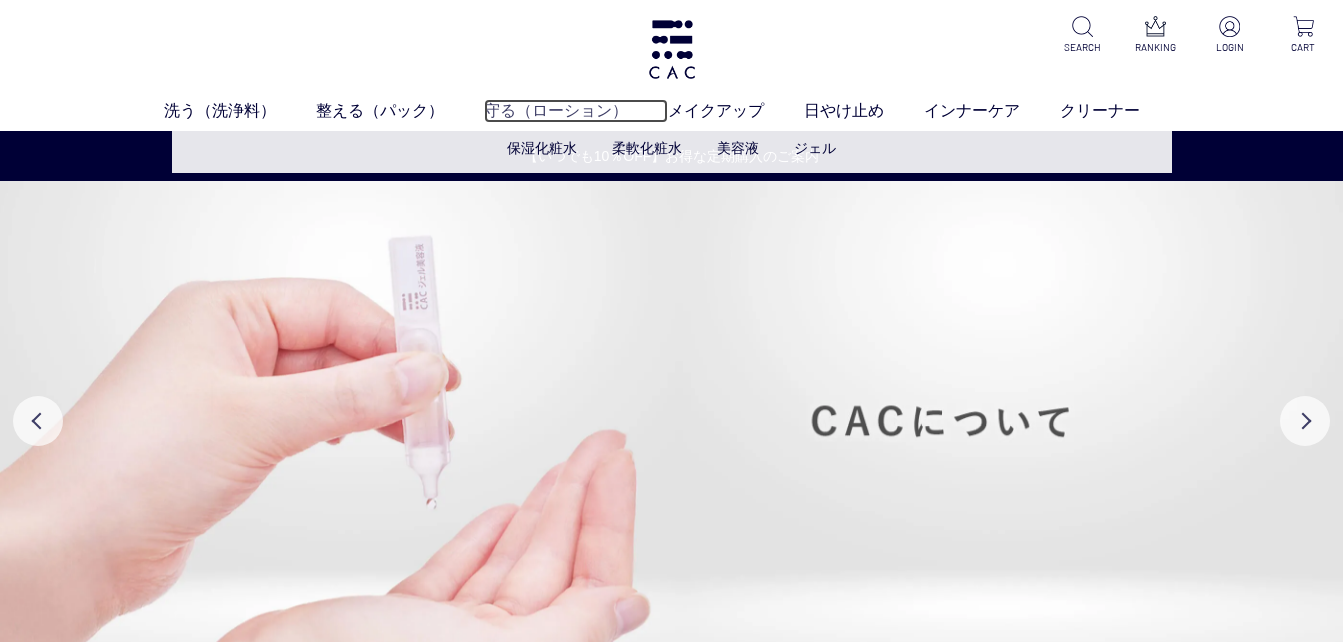 click on "守る（ローション）" at bounding box center (576, 111) 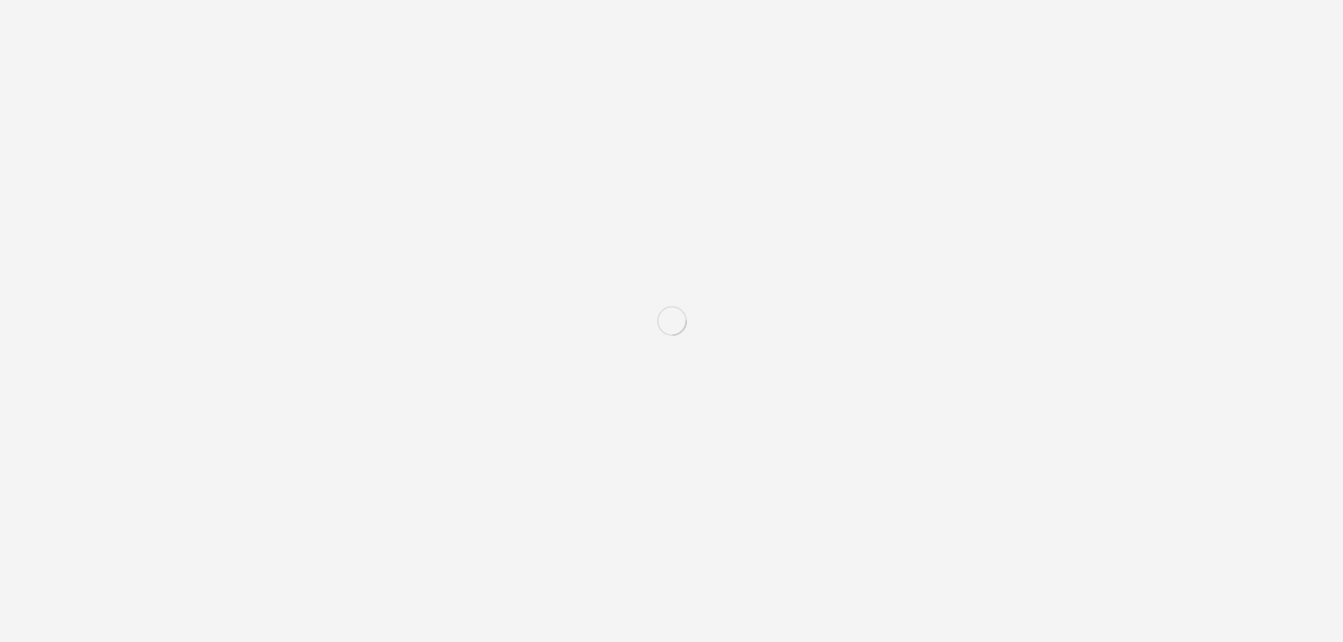 scroll, scrollTop: 0, scrollLeft: 0, axis: both 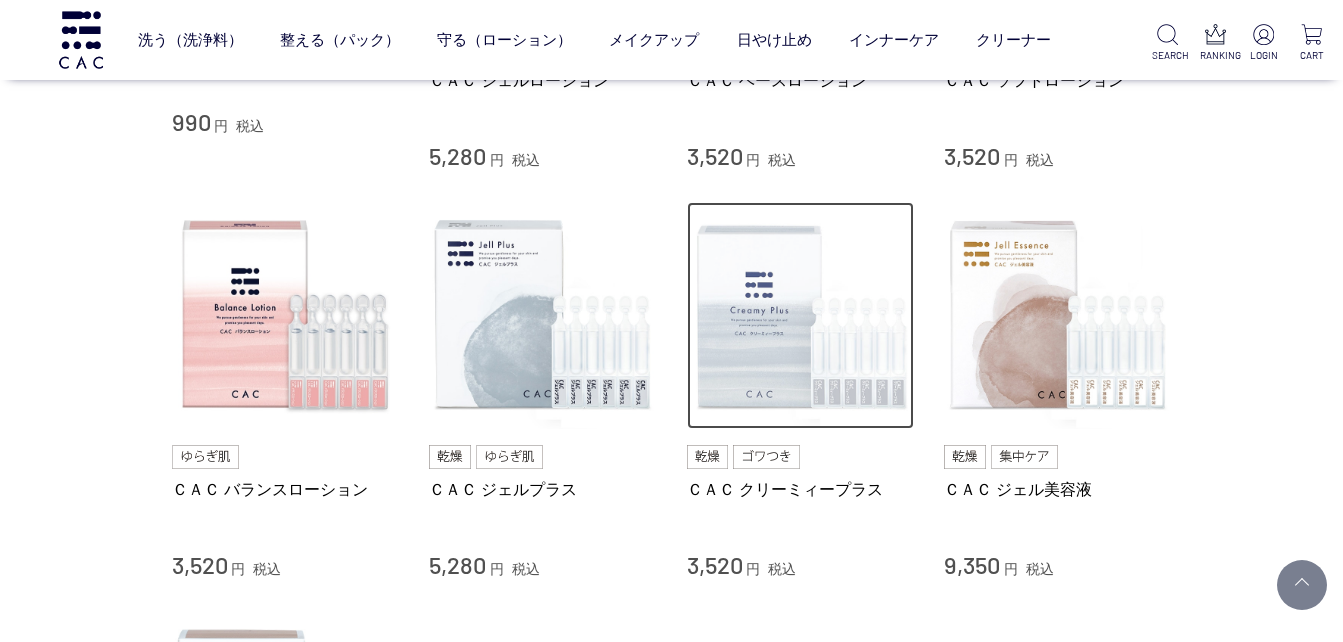 click at bounding box center [801, 316] 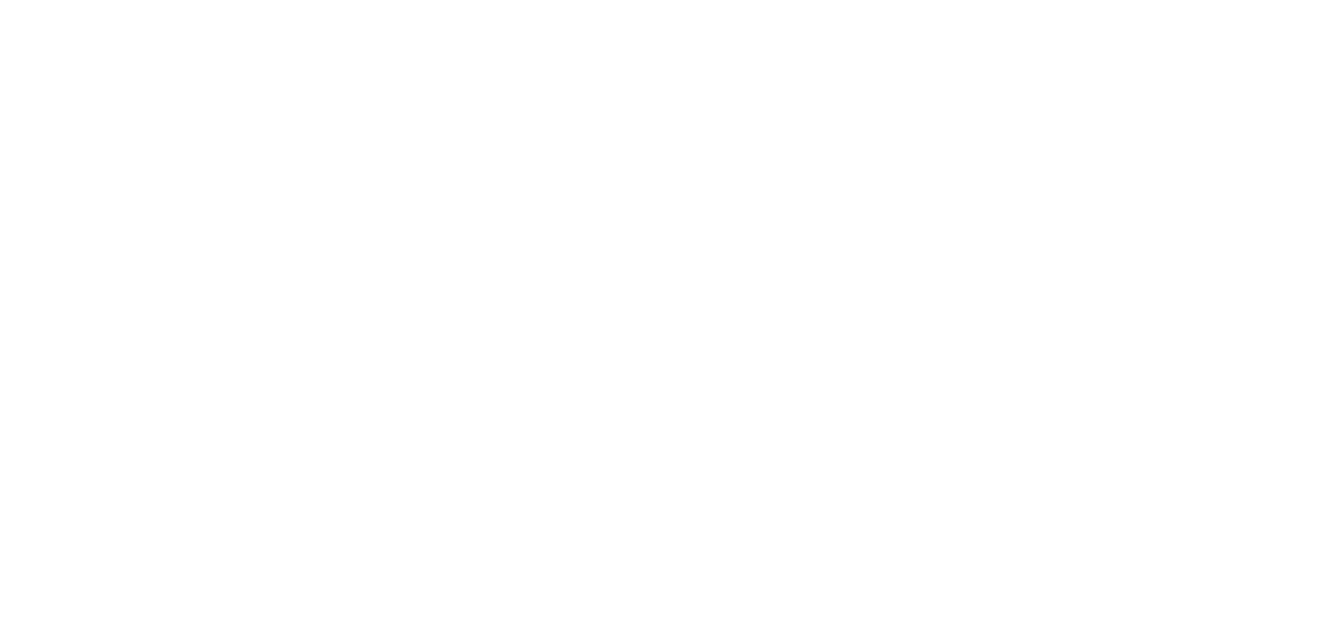 scroll, scrollTop: 0, scrollLeft: 0, axis: both 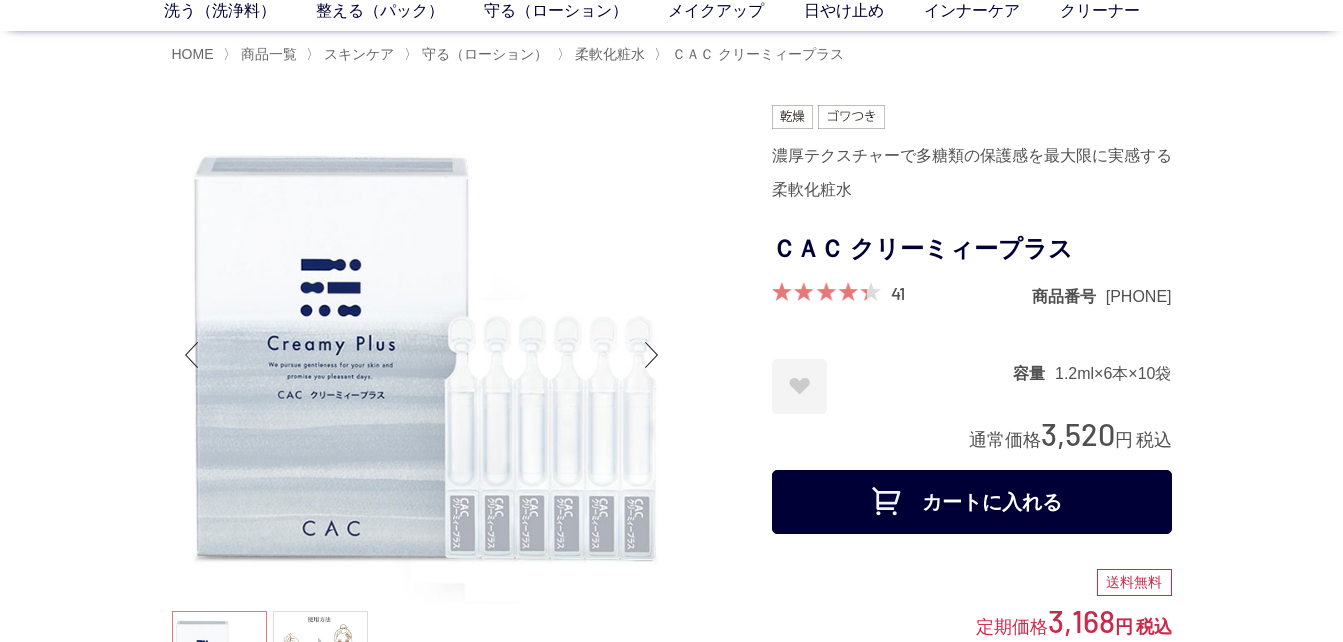 click on "カートに入れる" at bounding box center [972, 502] 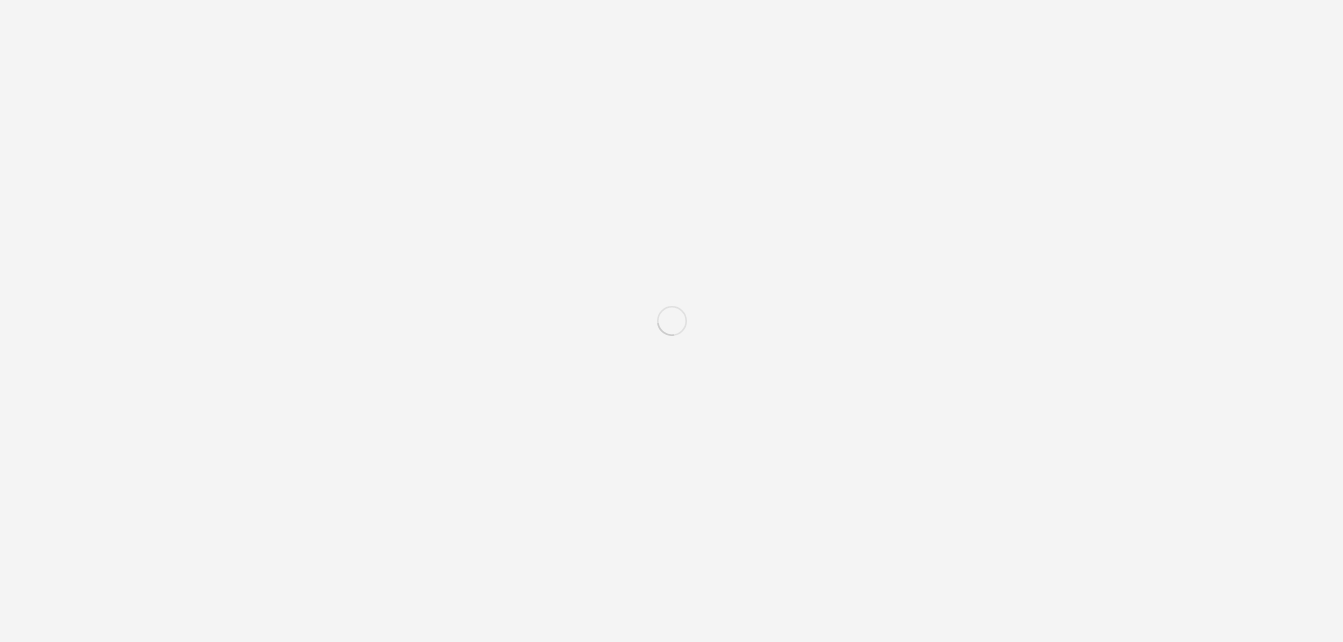 scroll, scrollTop: 0, scrollLeft: 0, axis: both 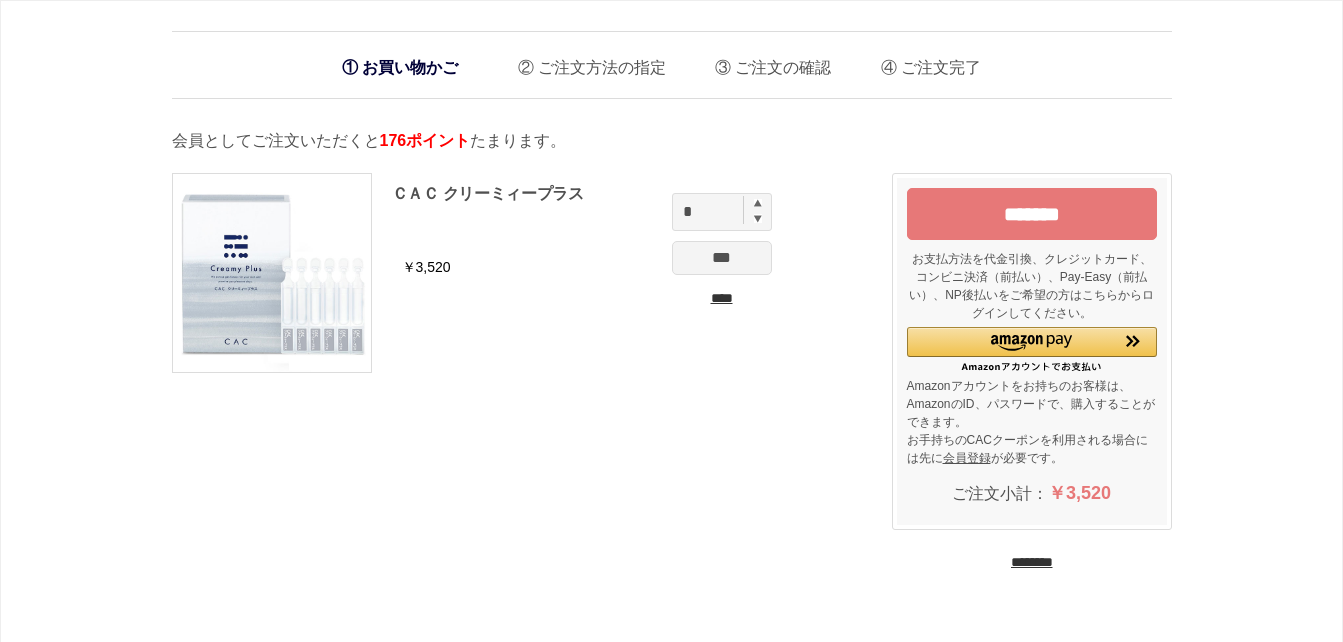 click on "********" at bounding box center [1032, 562] 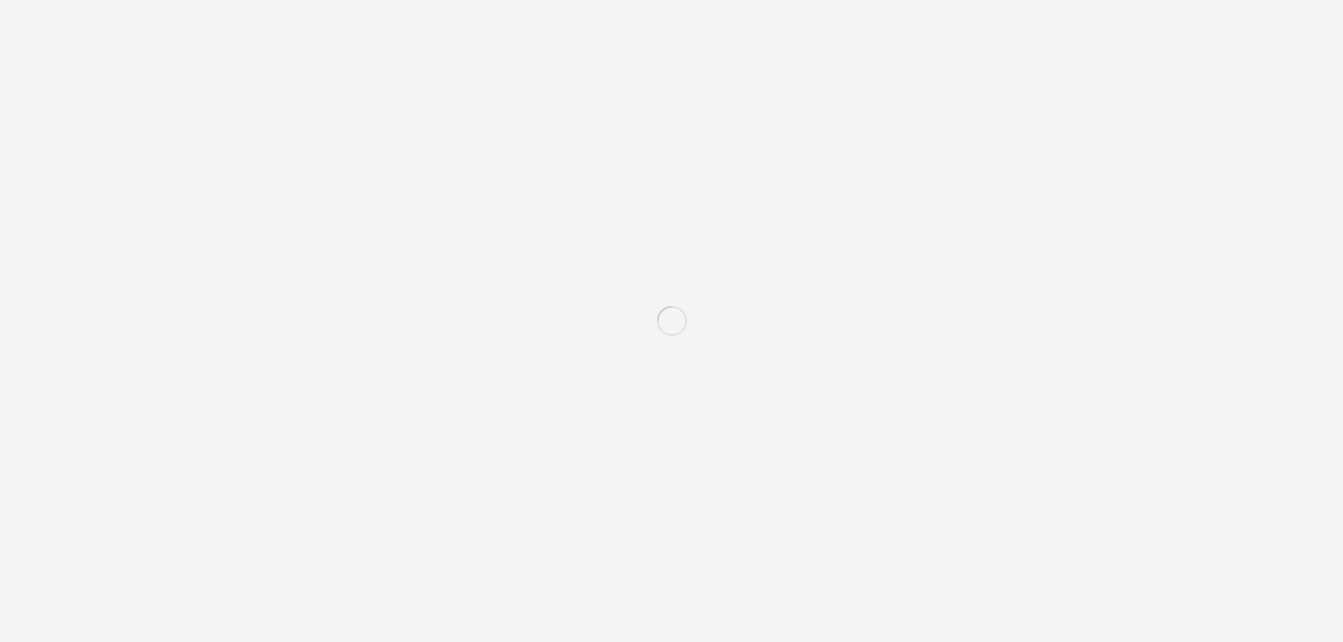 scroll, scrollTop: 0, scrollLeft: 0, axis: both 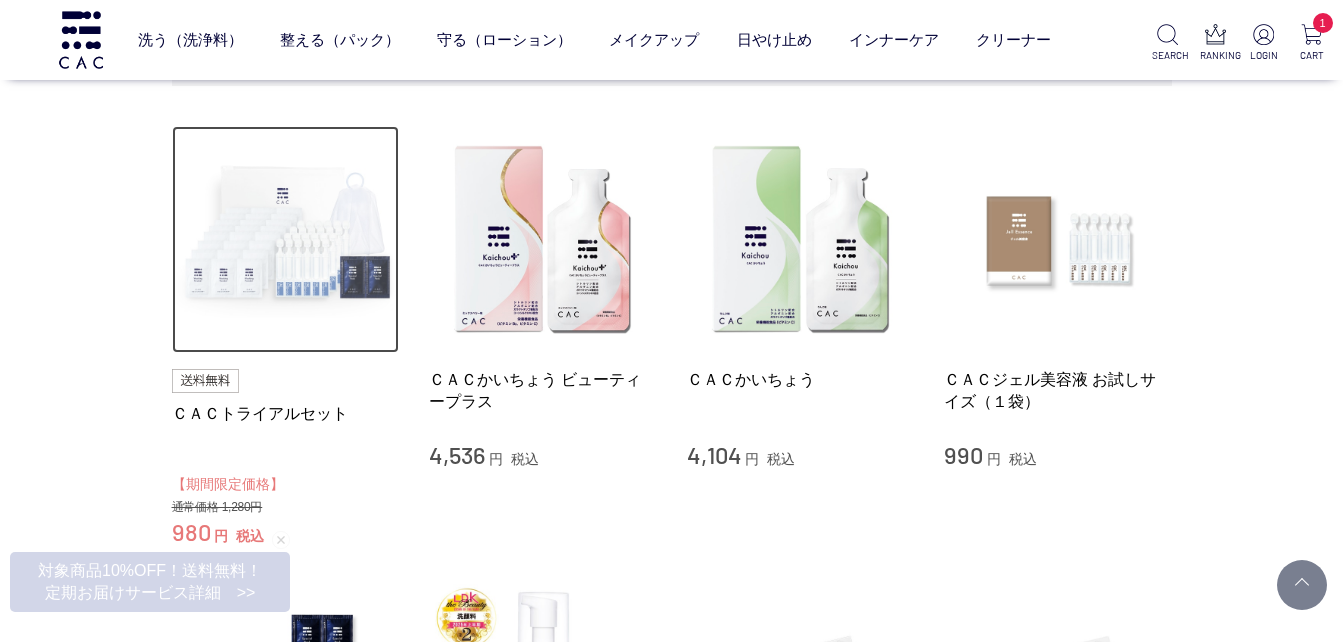 click at bounding box center (286, 240) 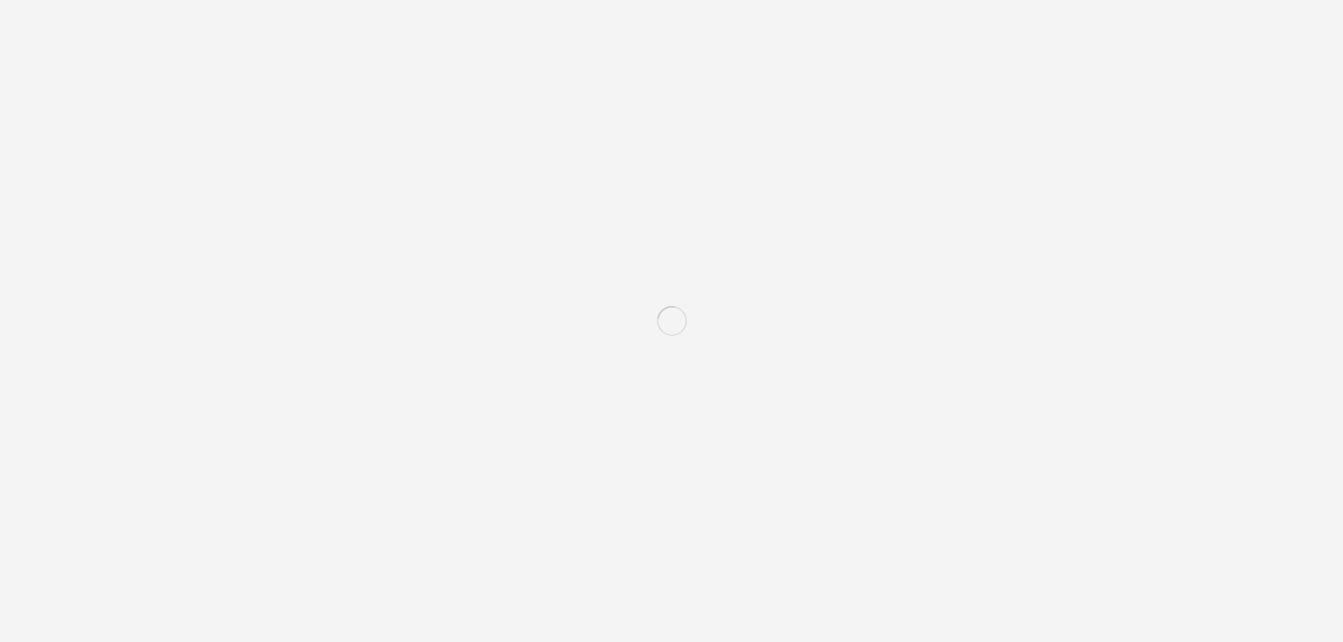 scroll, scrollTop: 0, scrollLeft: 0, axis: both 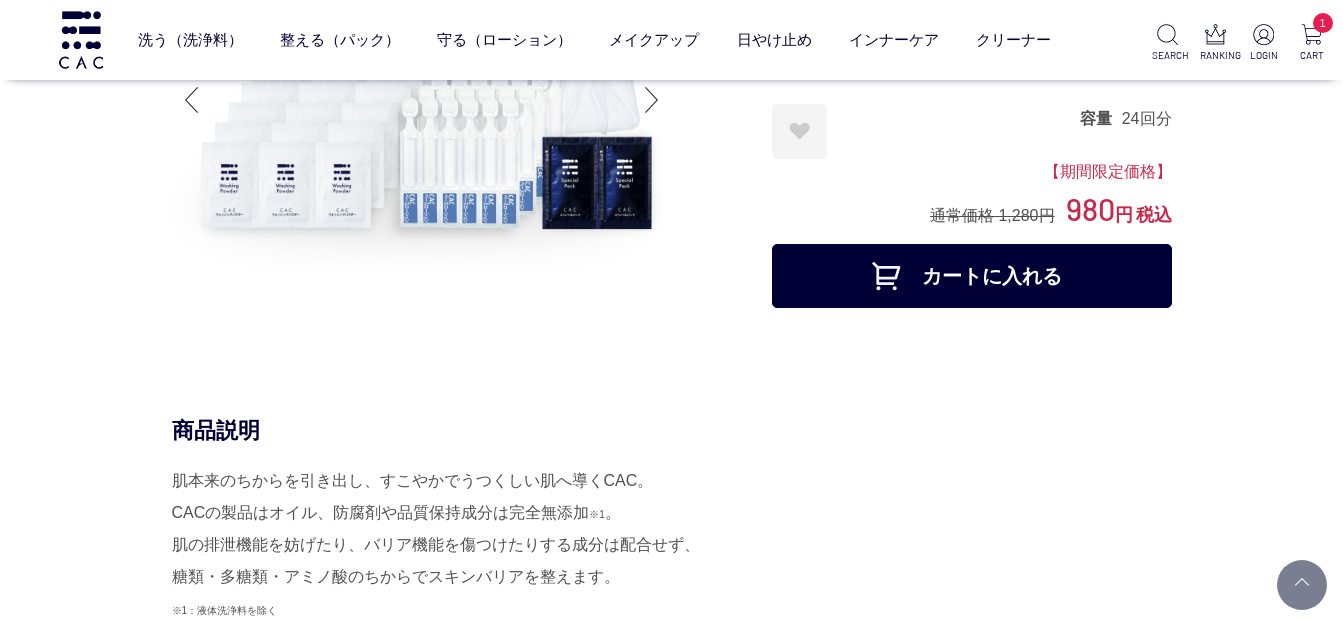 click on "カートに入れる" at bounding box center [972, 276] 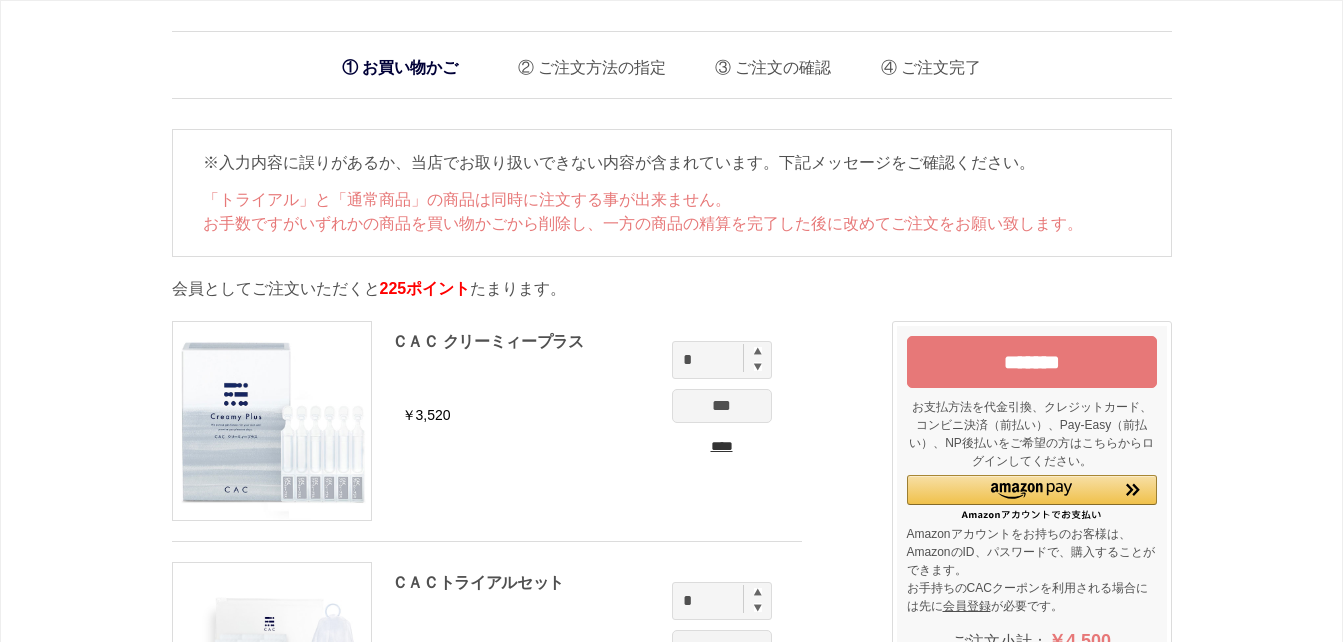 scroll, scrollTop: 0, scrollLeft: 0, axis: both 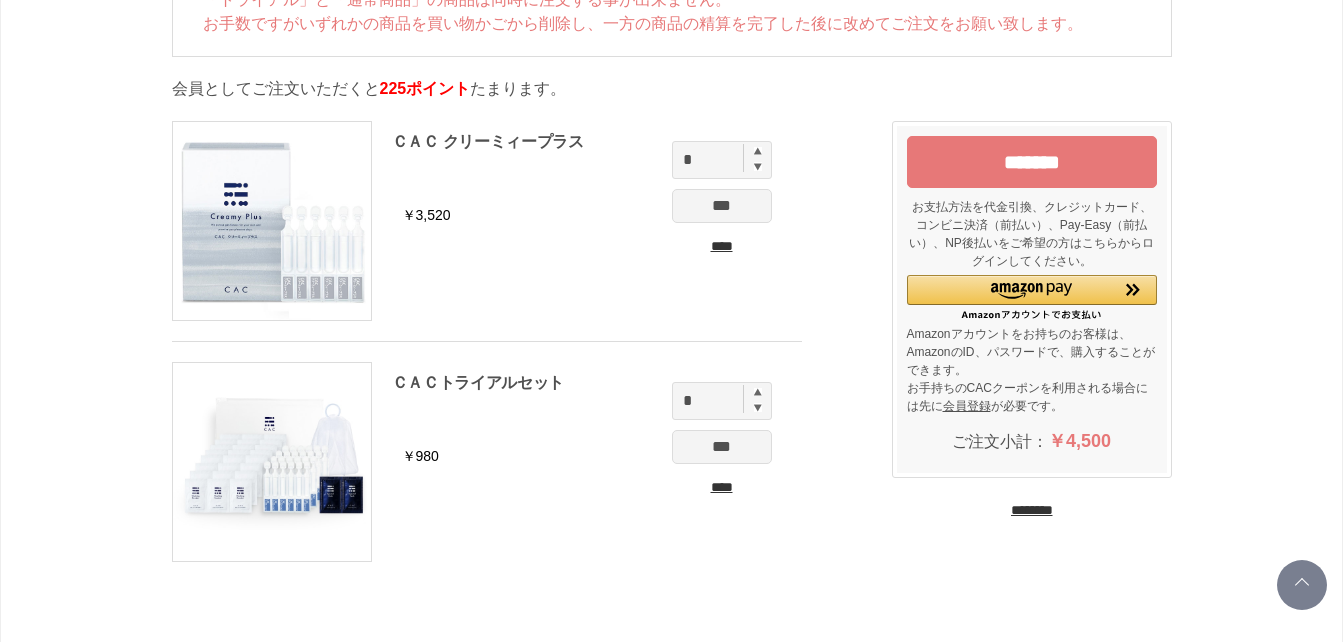 click on "********" at bounding box center [1032, 510] 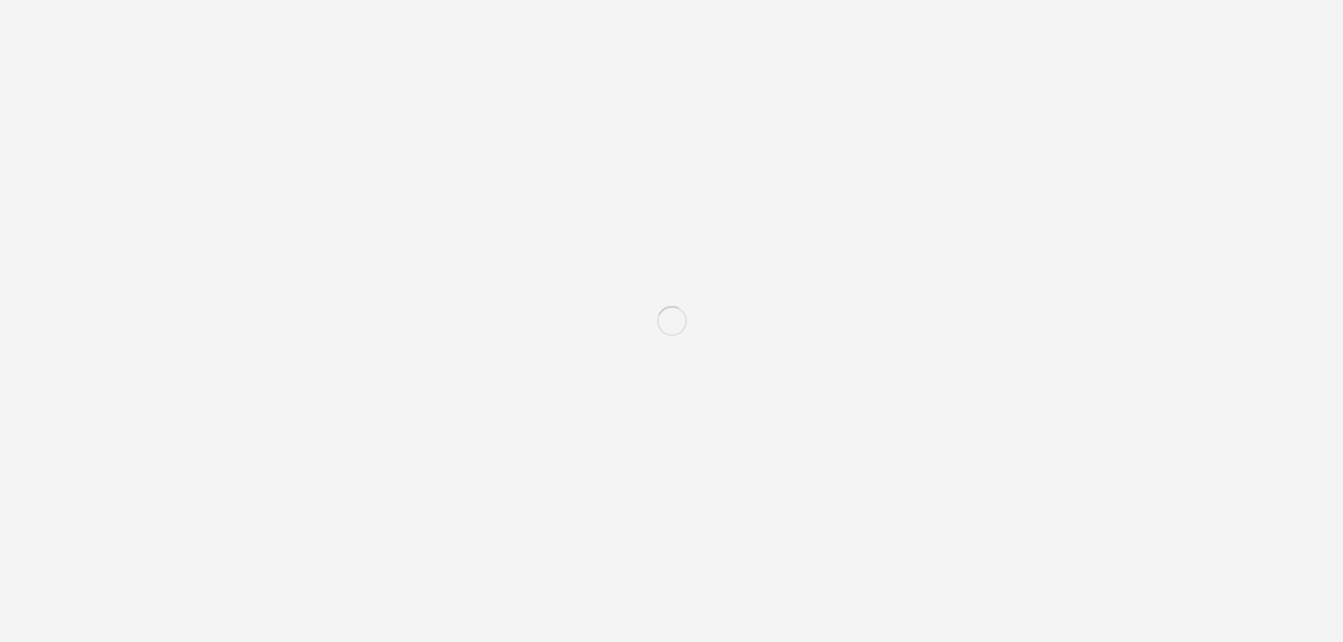 scroll, scrollTop: 0, scrollLeft: 0, axis: both 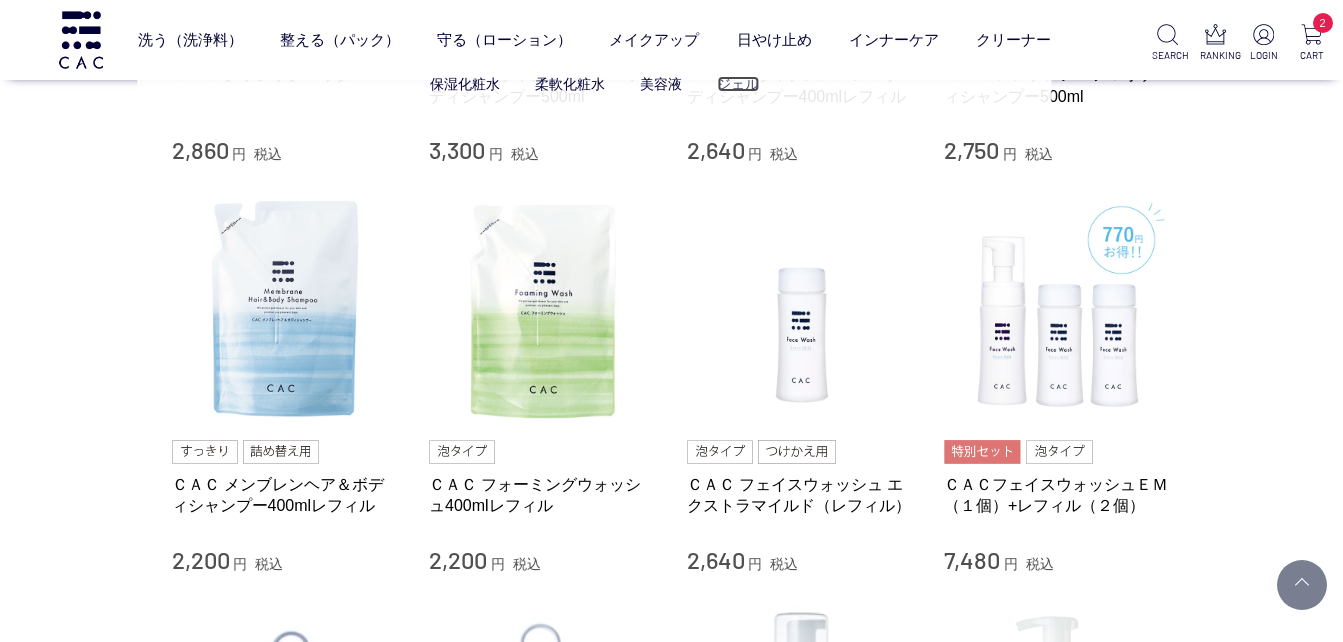 click on "ジェル" at bounding box center (738, 84) 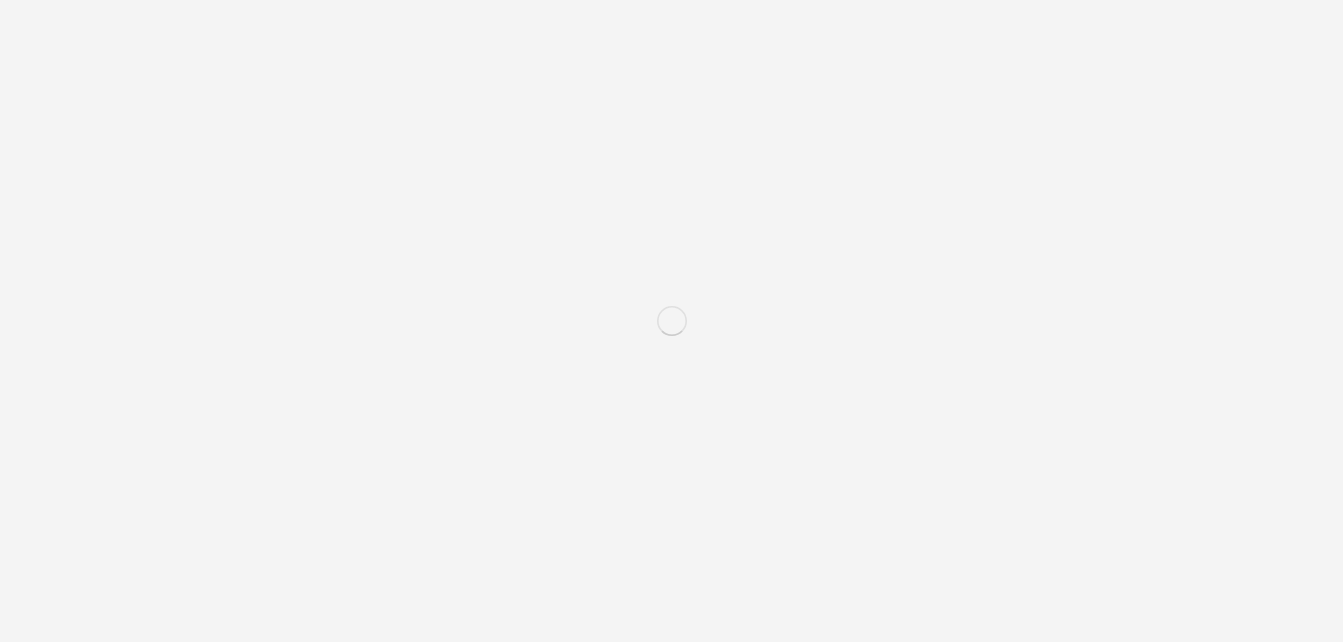 scroll, scrollTop: 0, scrollLeft: 0, axis: both 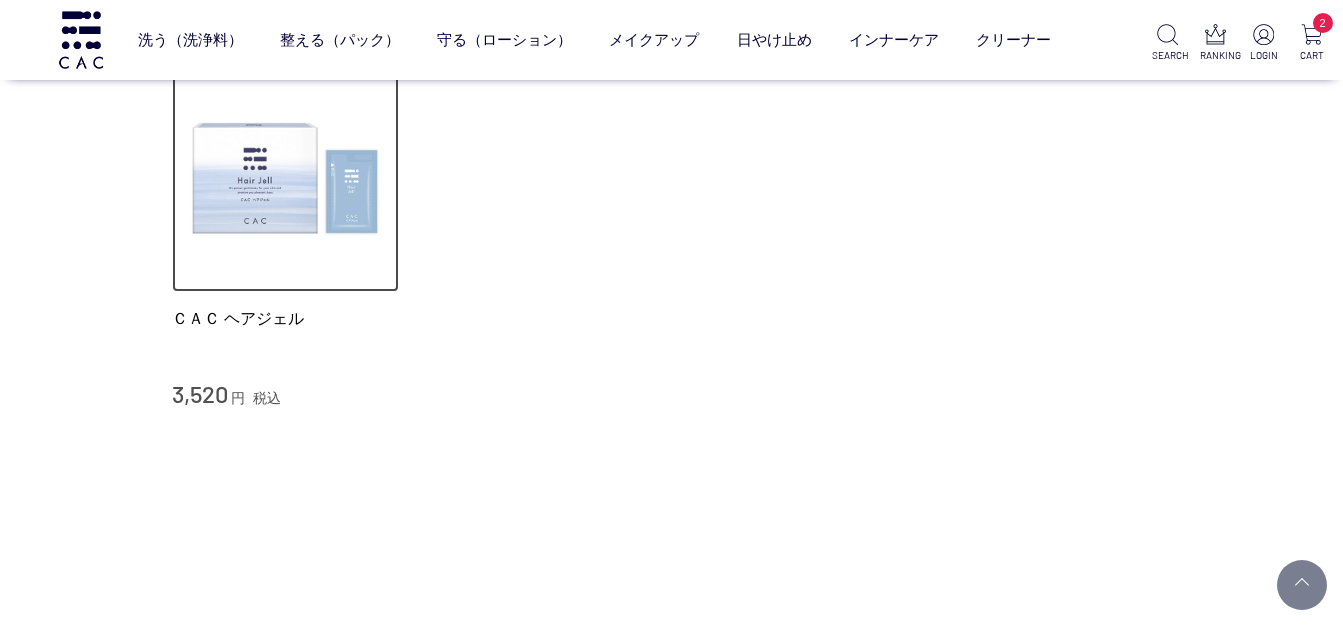 click at bounding box center (286, 179) 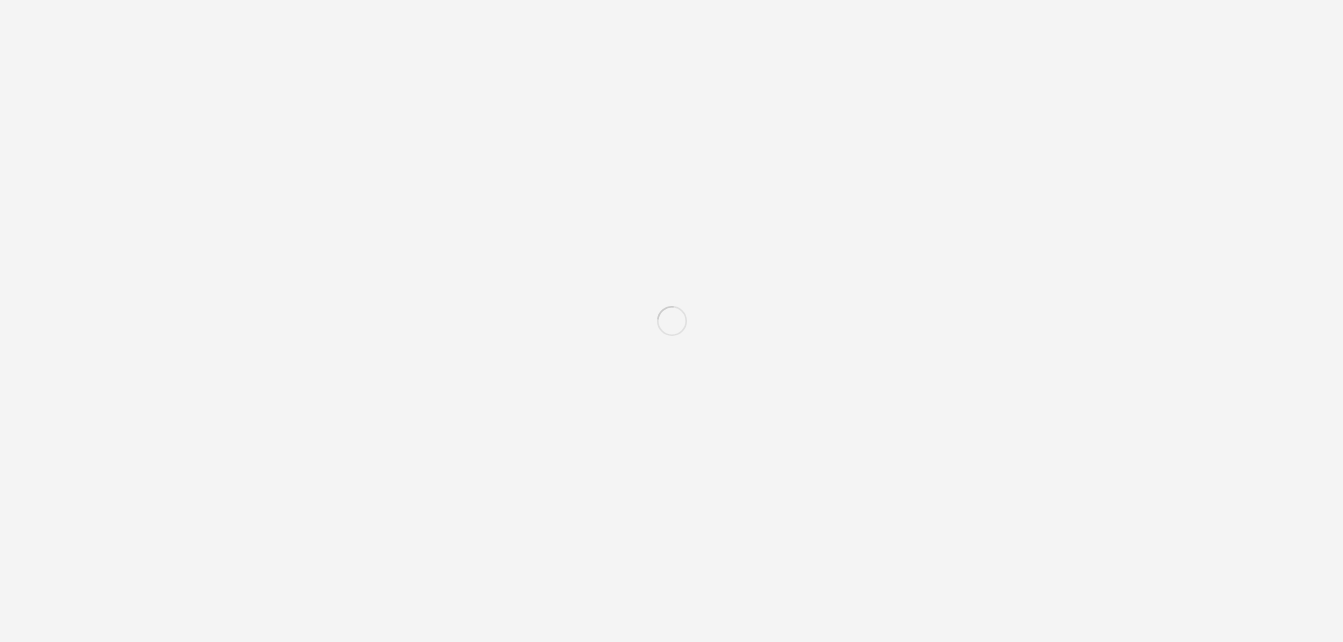 scroll, scrollTop: 0, scrollLeft: 0, axis: both 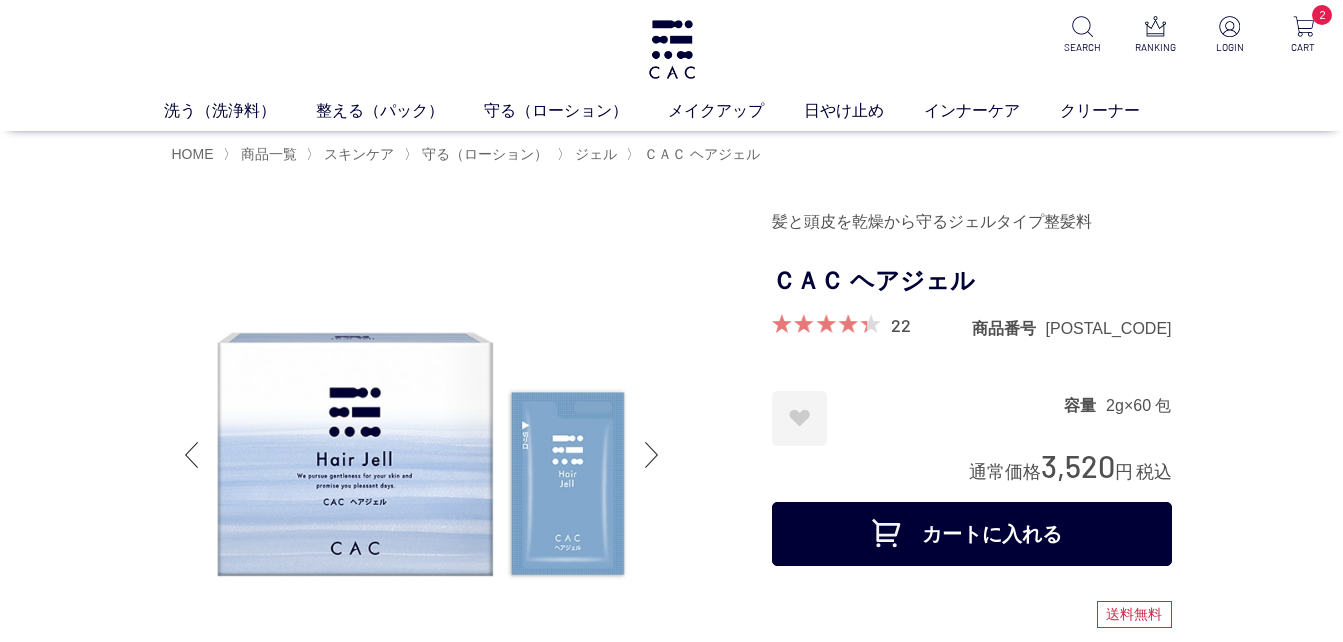click on "カートに入れる" at bounding box center (972, 534) 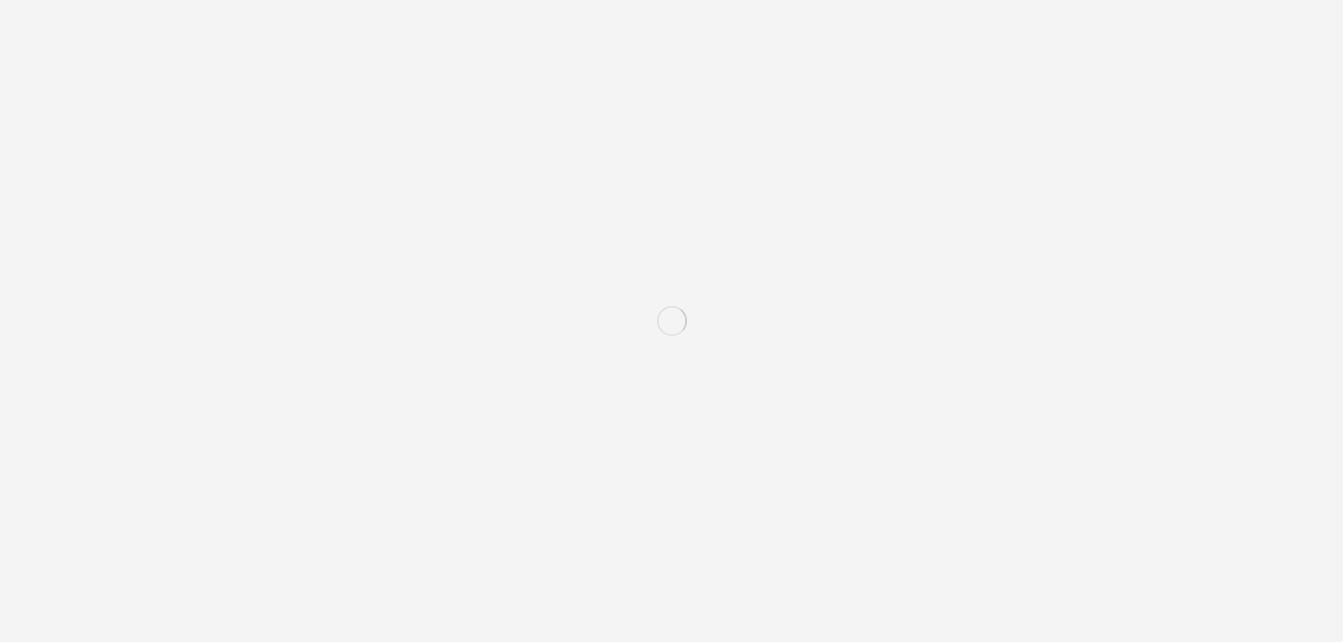 scroll, scrollTop: 0, scrollLeft: 0, axis: both 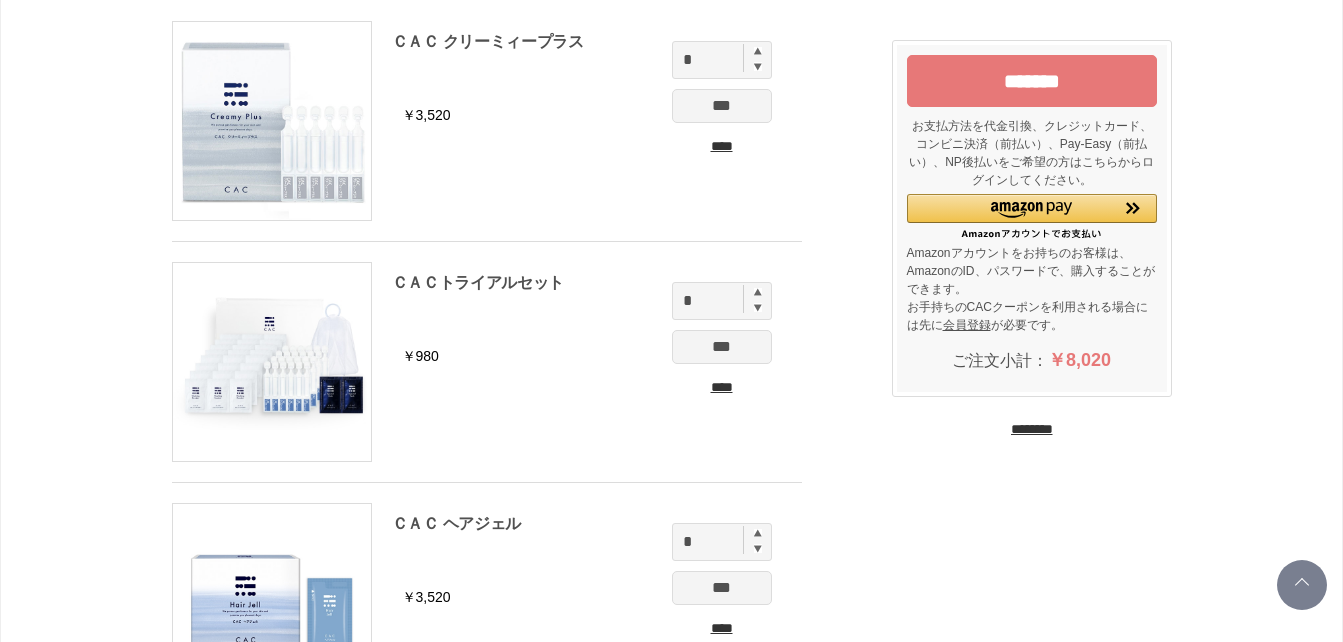 click on "*******" at bounding box center [1032, 81] 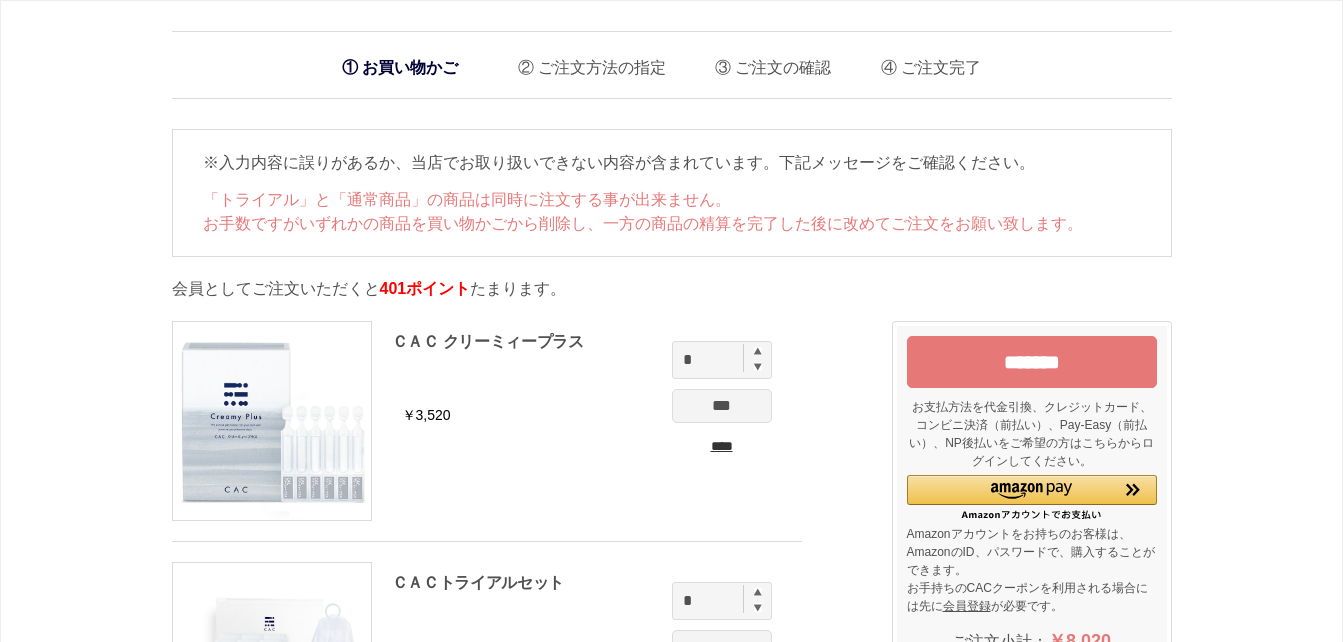 scroll, scrollTop: 0, scrollLeft: 0, axis: both 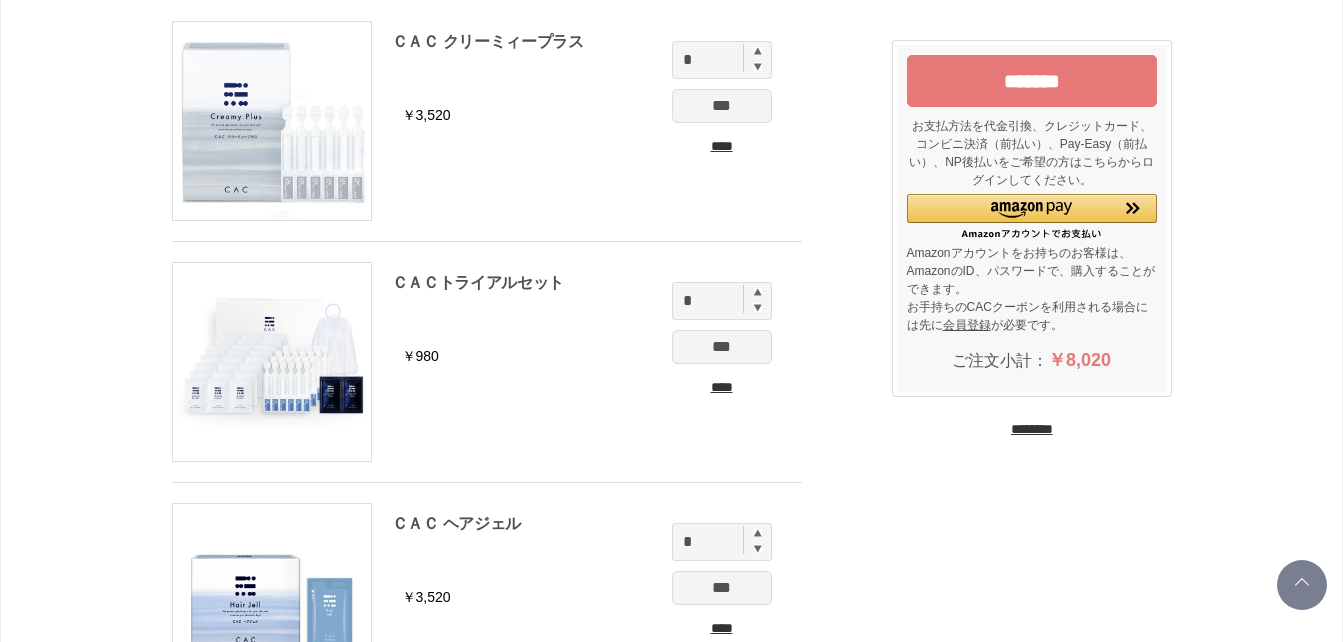 click on "*******" at bounding box center [1032, 81] 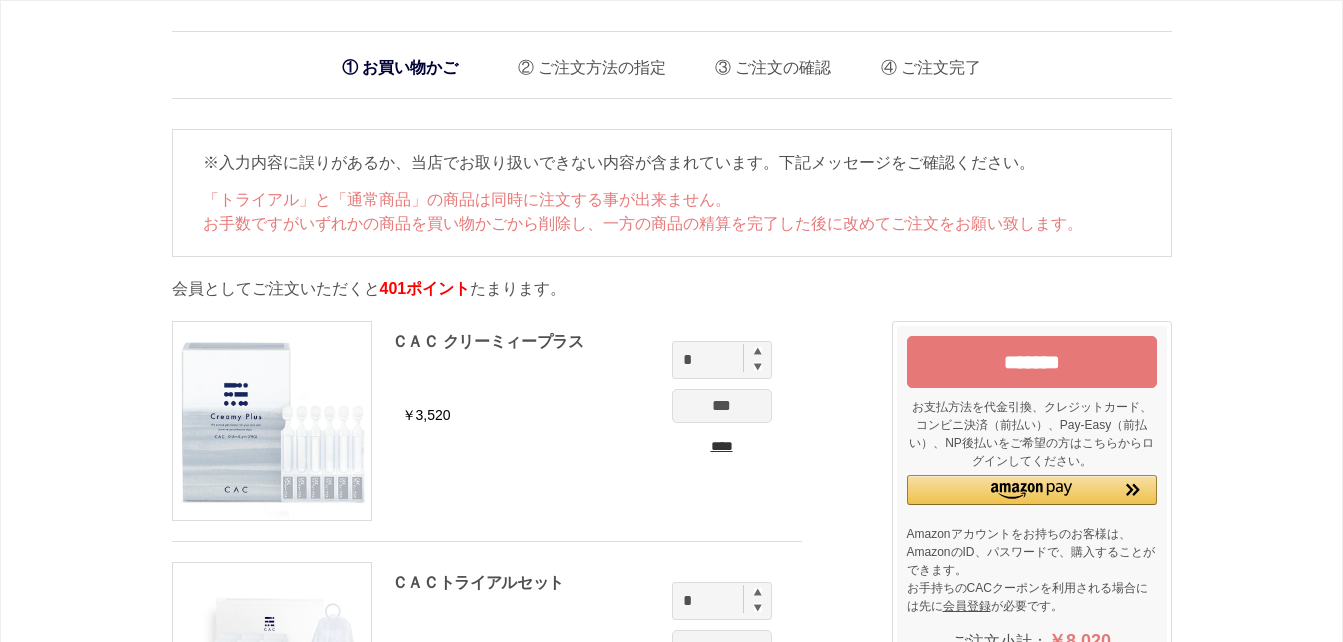 scroll, scrollTop: 0, scrollLeft: 0, axis: both 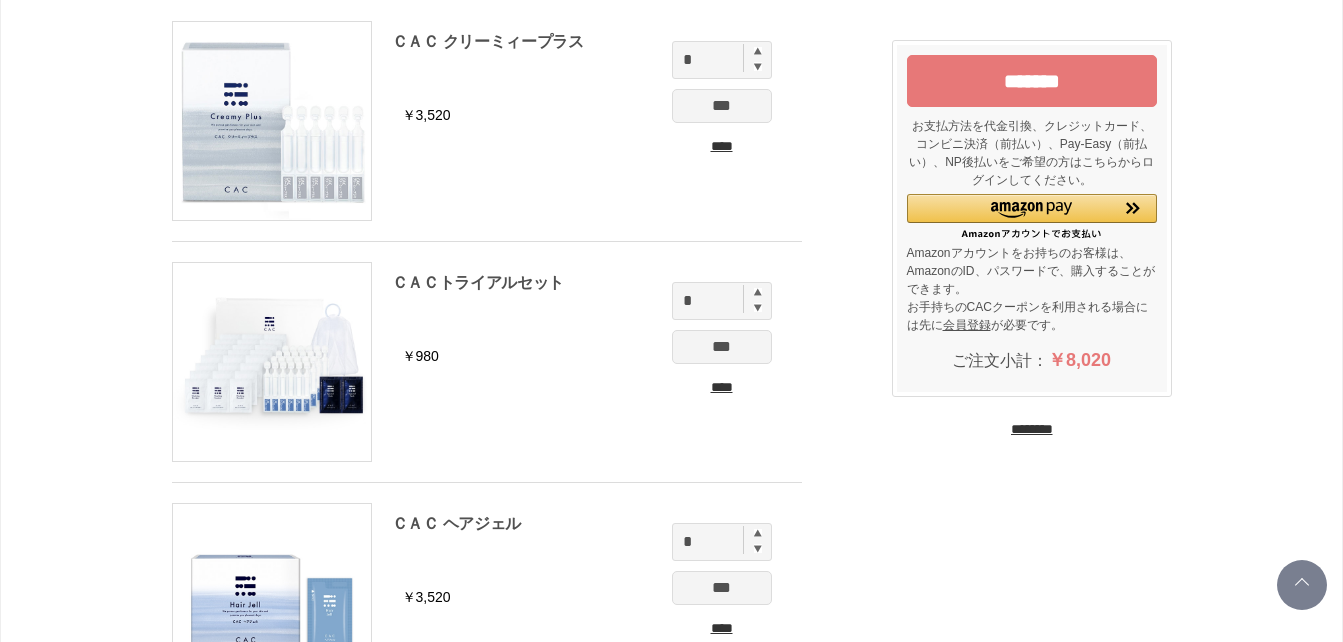 click on "*******" at bounding box center [1032, 81] 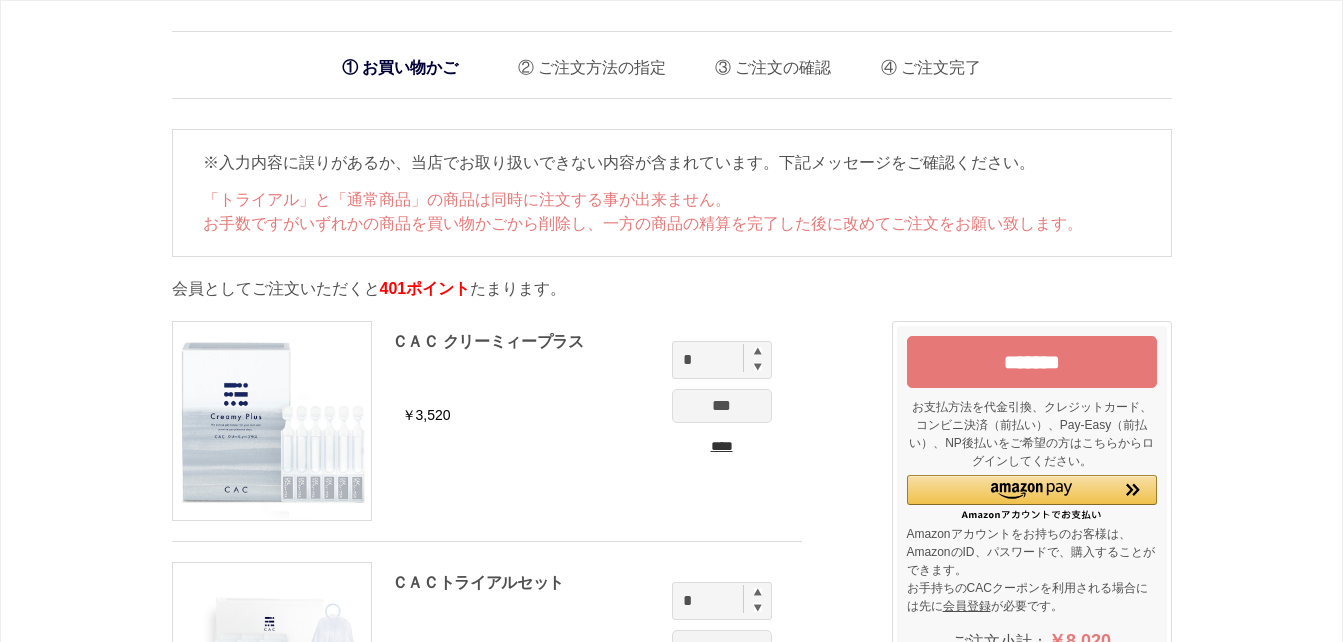 scroll, scrollTop: 0, scrollLeft: 0, axis: both 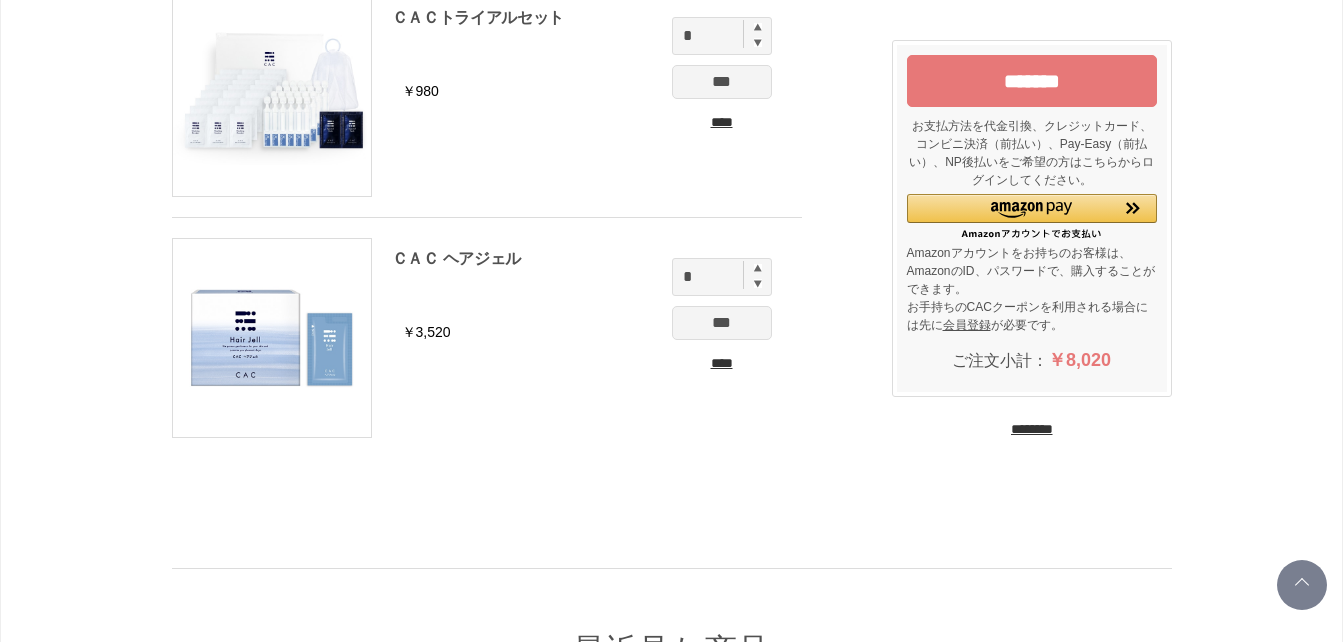 click on "*******" at bounding box center [1032, 81] 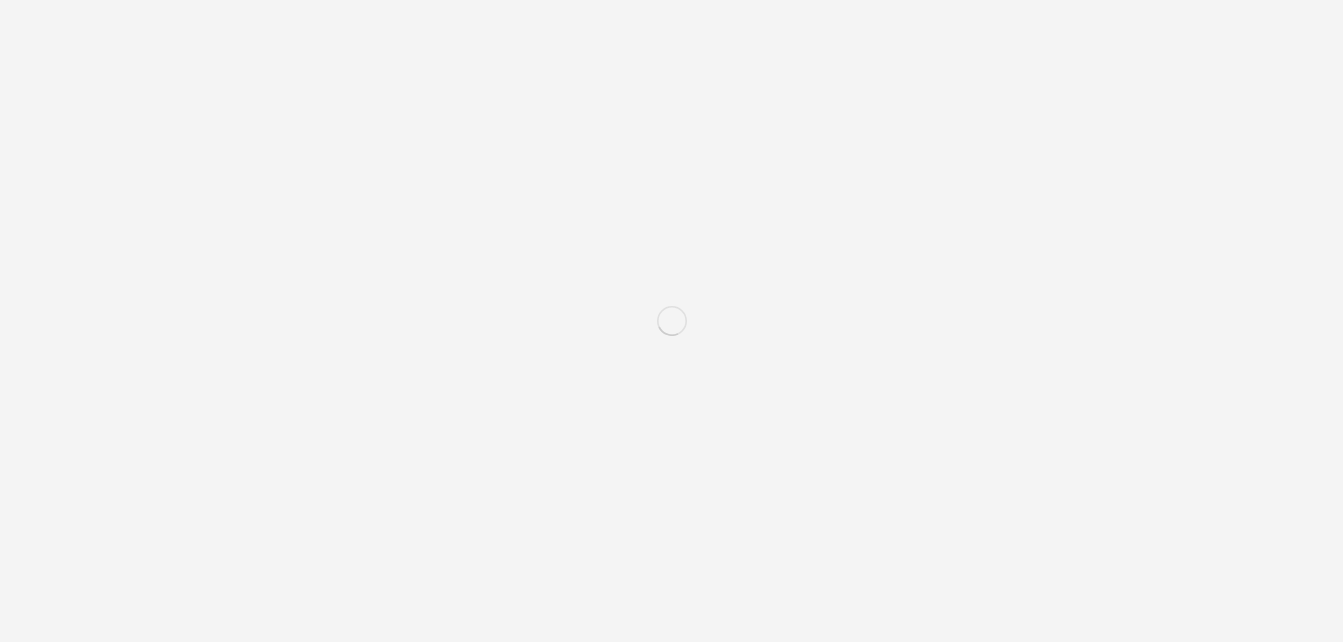 scroll, scrollTop: 0, scrollLeft: 0, axis: both 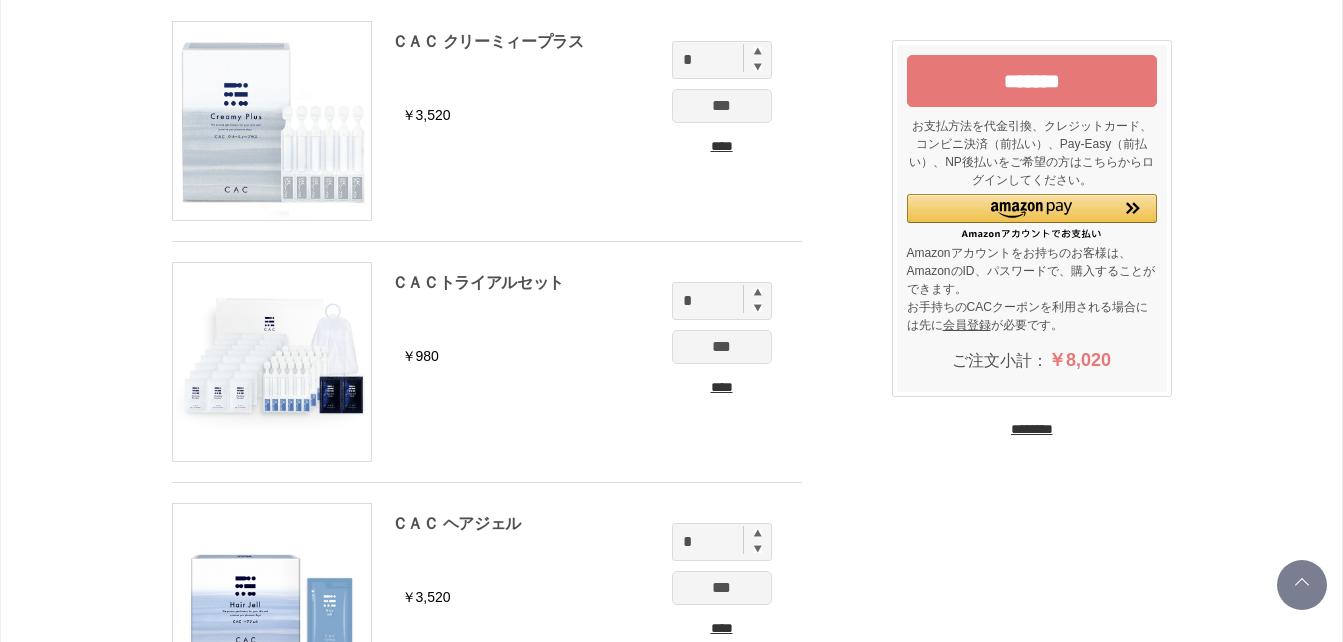 click on "****" at bounding box center [722, 387] 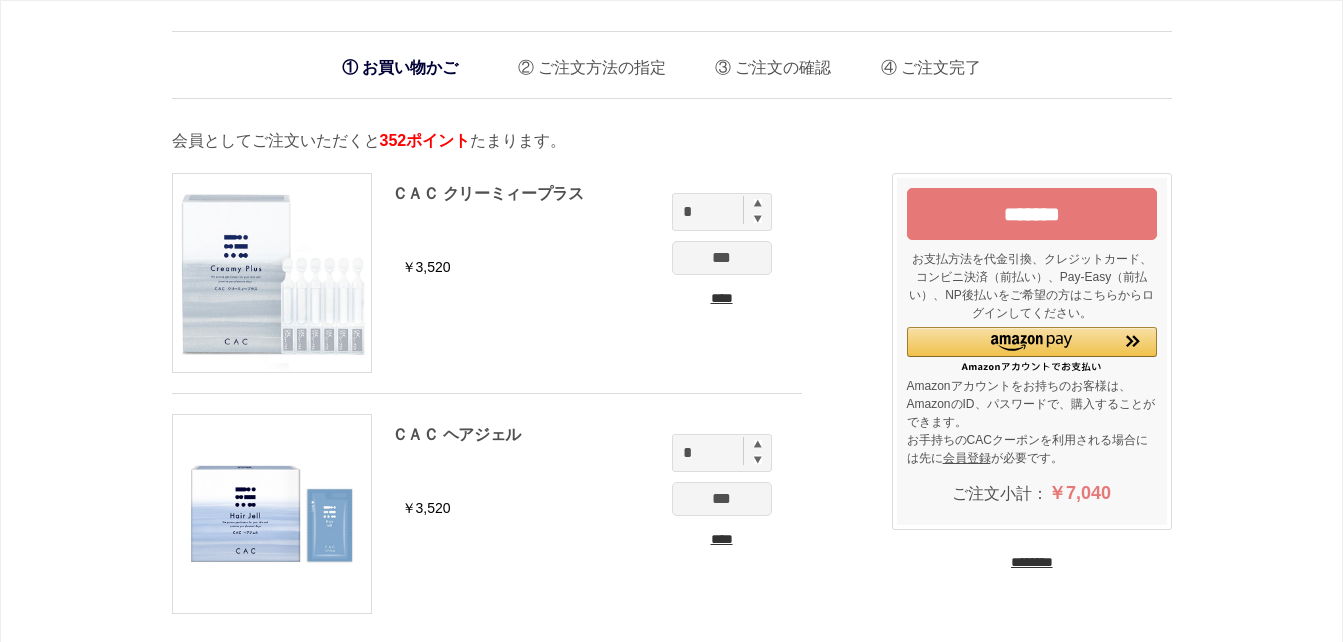 scroll, scrollTop: 0, scrollLeft: 0, axis: both 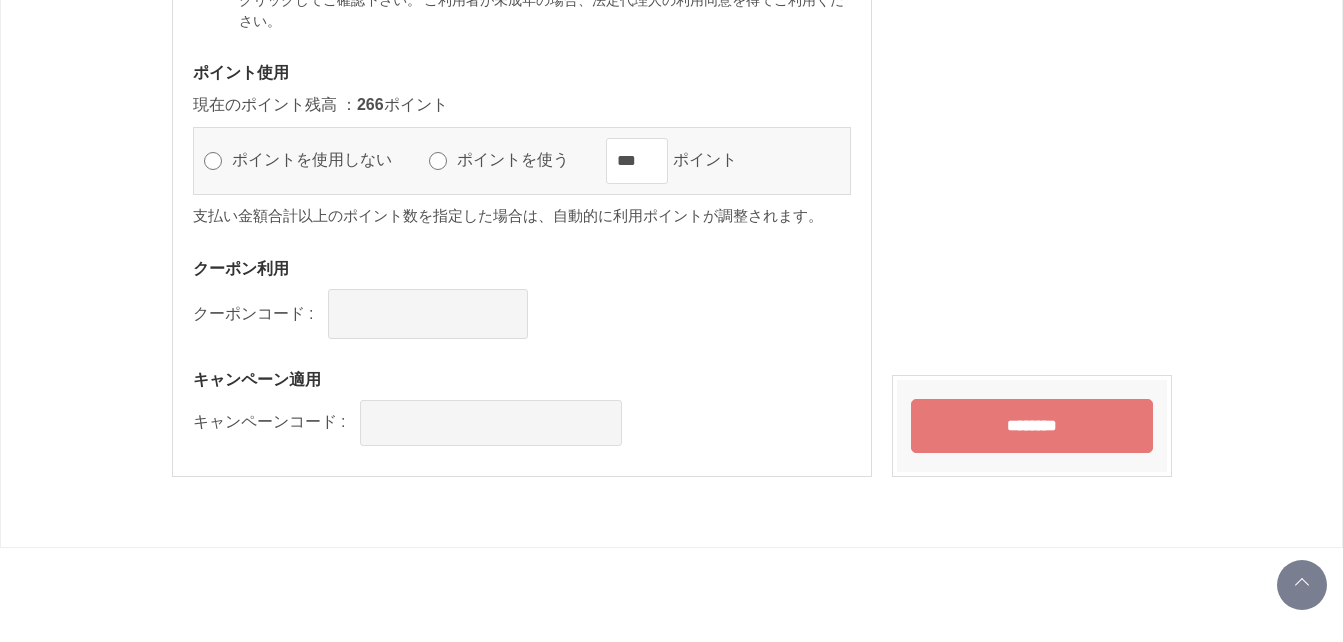 click on "********" at bounding box center (1032, 426) 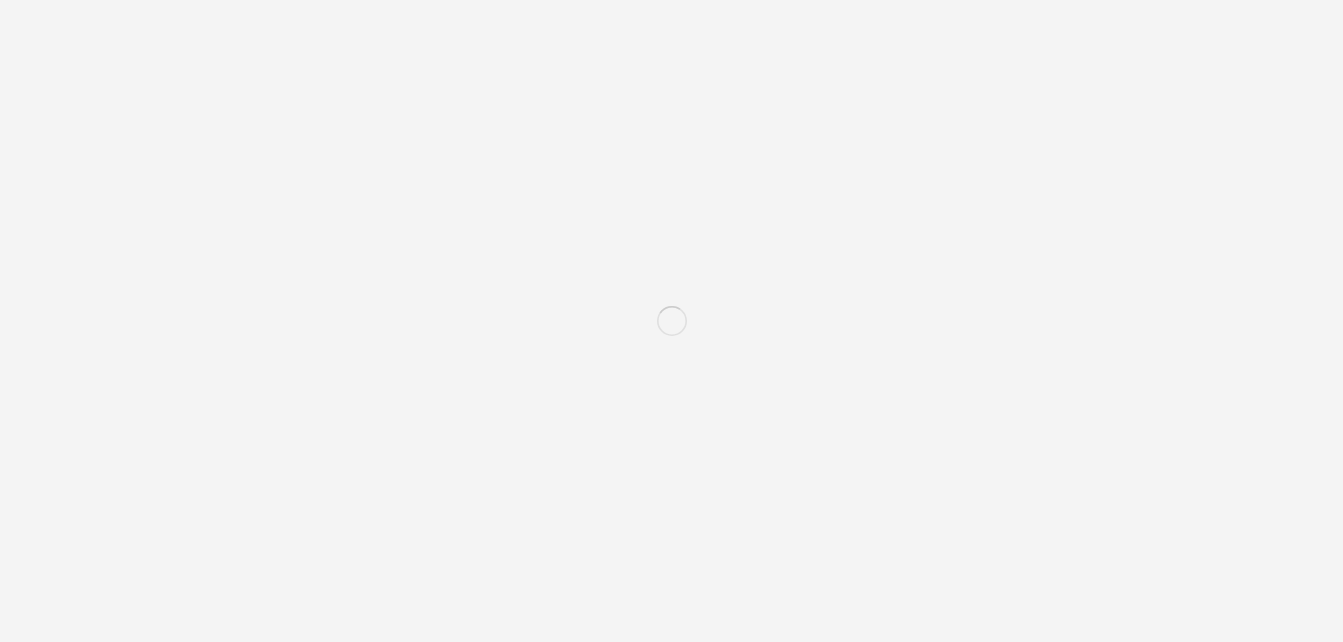 scroll, scrollTop: 0, scrollLeft: 0, axis: both 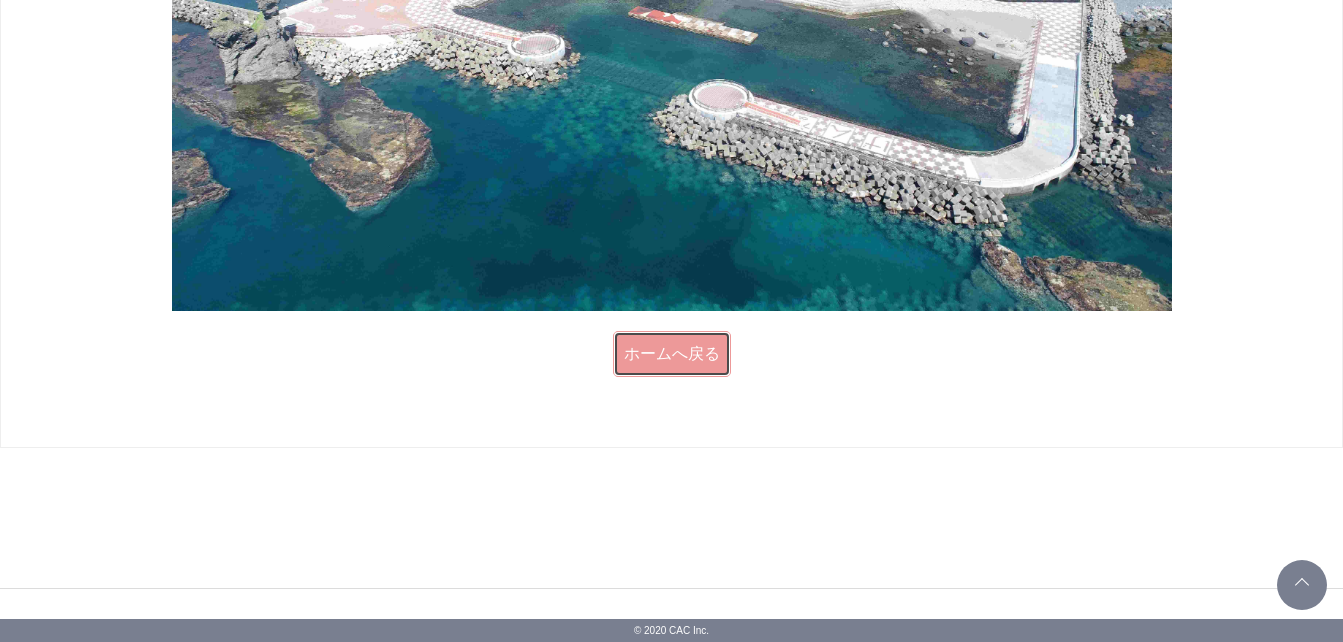 click on "ホームへ戻る" at bounding box center (672, 354) 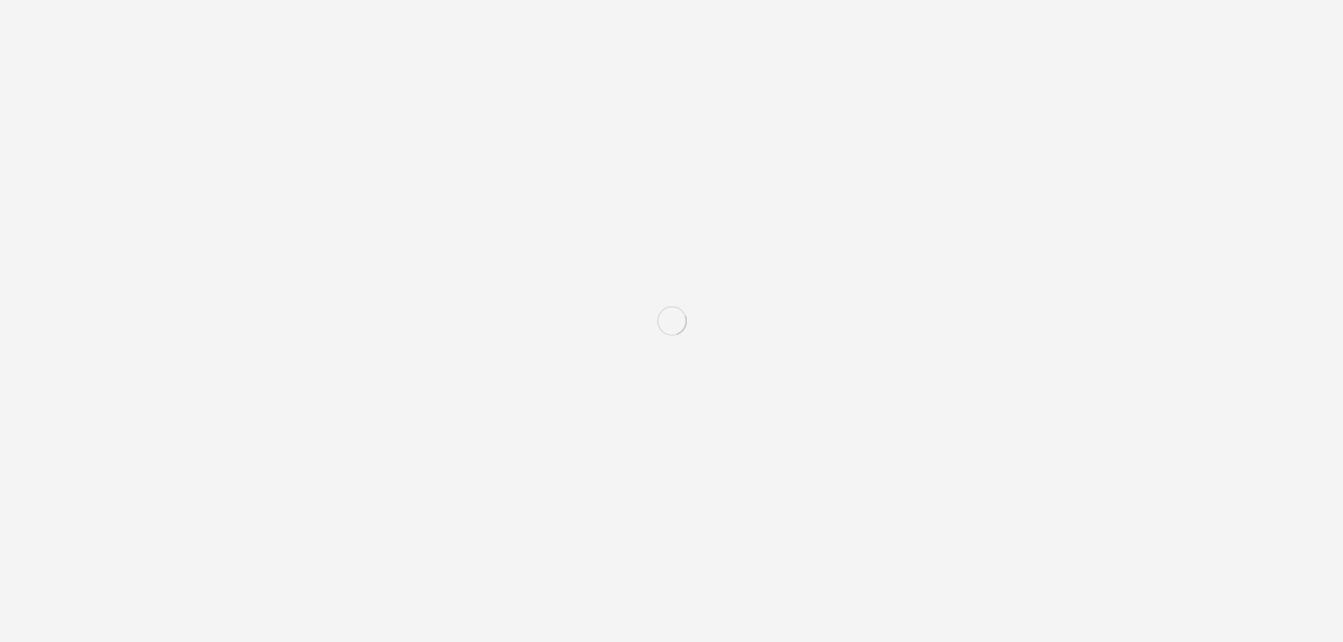 scroll, scrollTop: 0, scrollLeft: 0, axis: both 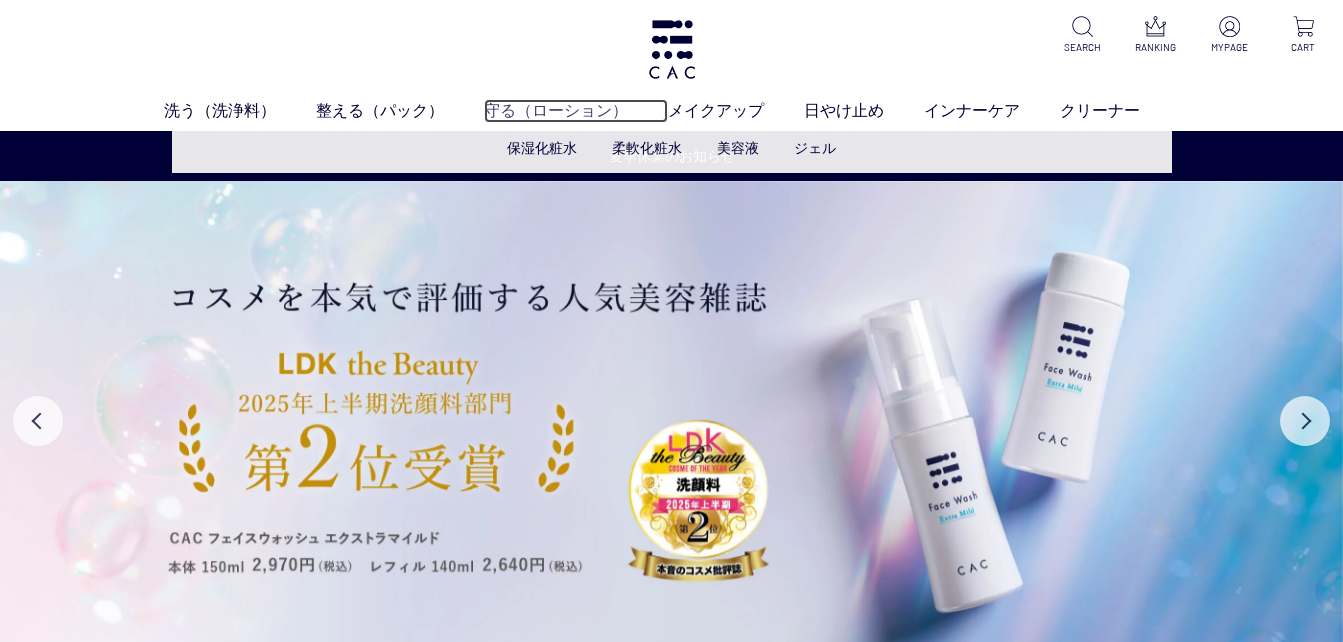 click on "守る（ローション）" at bounding box center (576, 111) 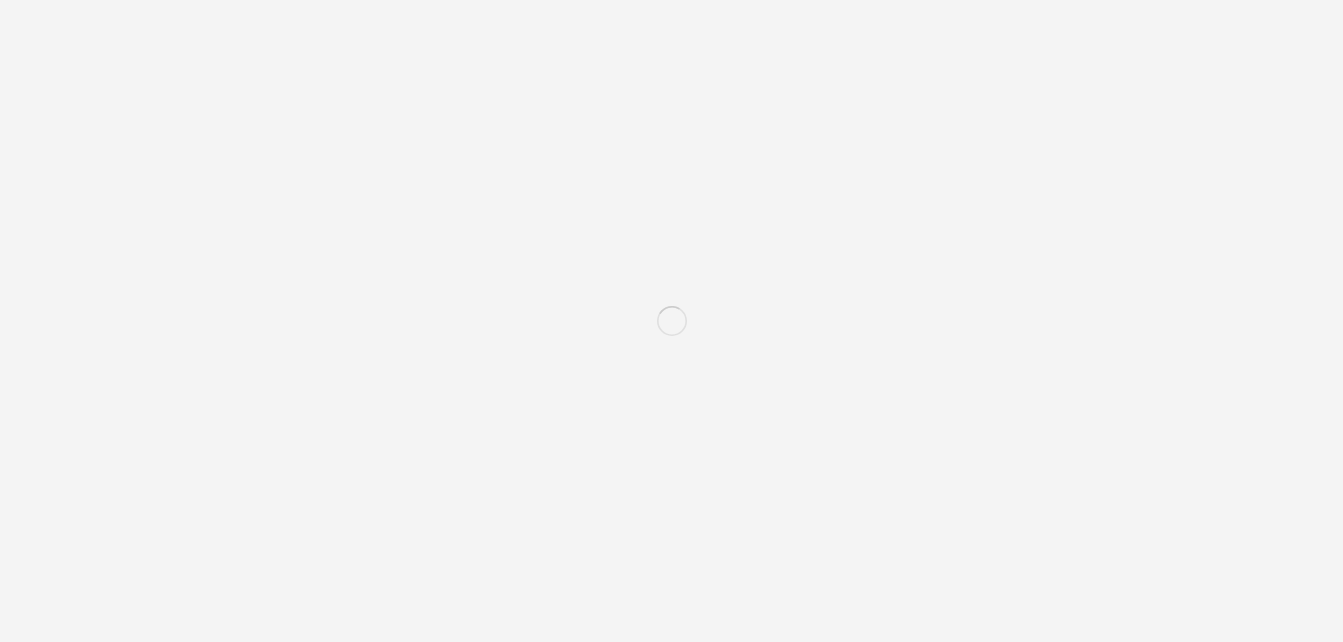 scroll, scrollTop: 0, scrollLeft: 0, axis: both 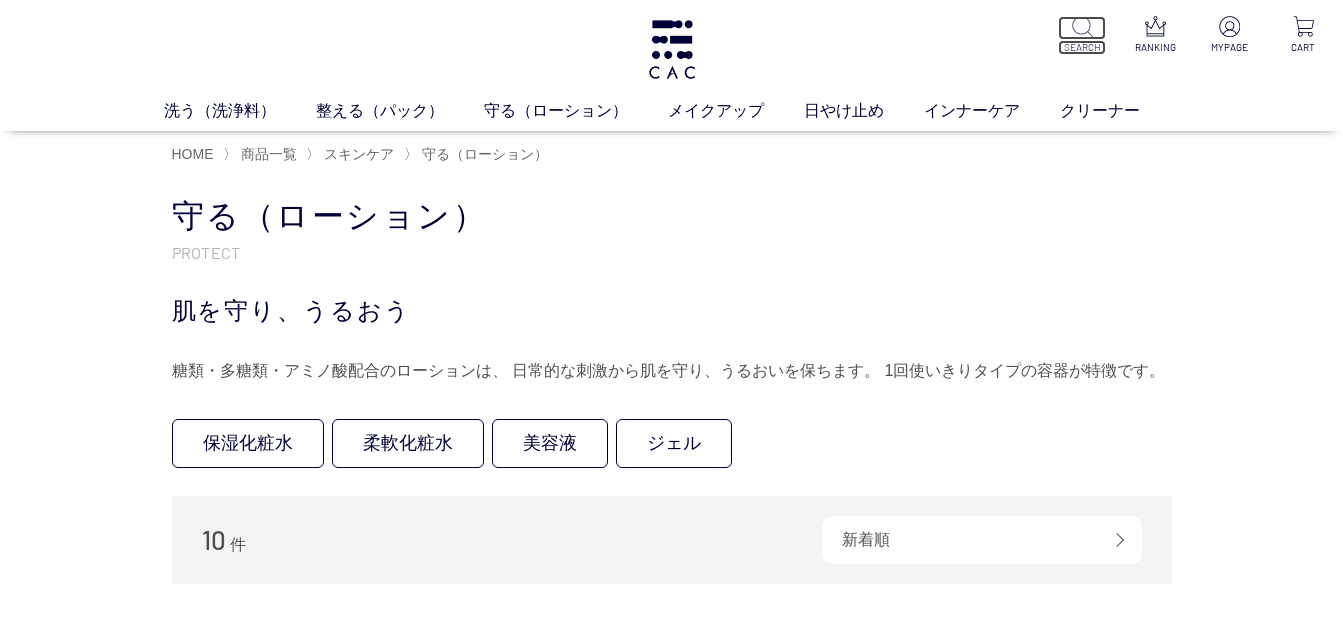 click at bounding box center [1081, 28] 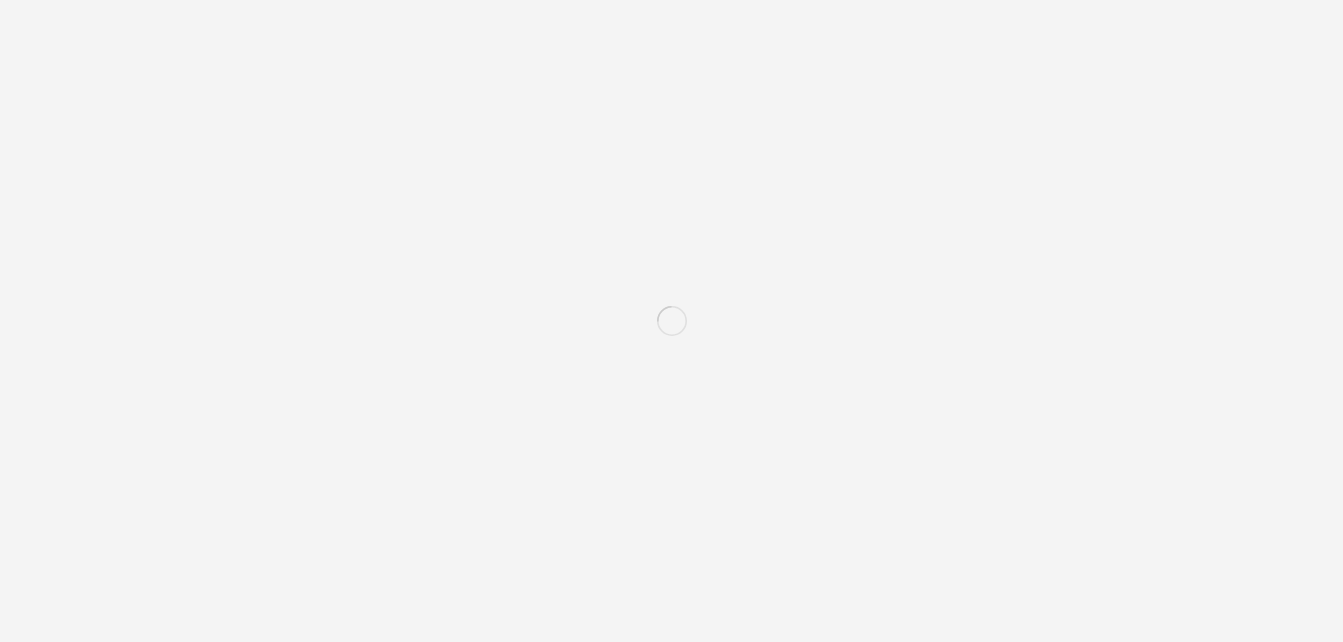 scroll, scrollTop: 0, scrollLeft: 0, axis: both 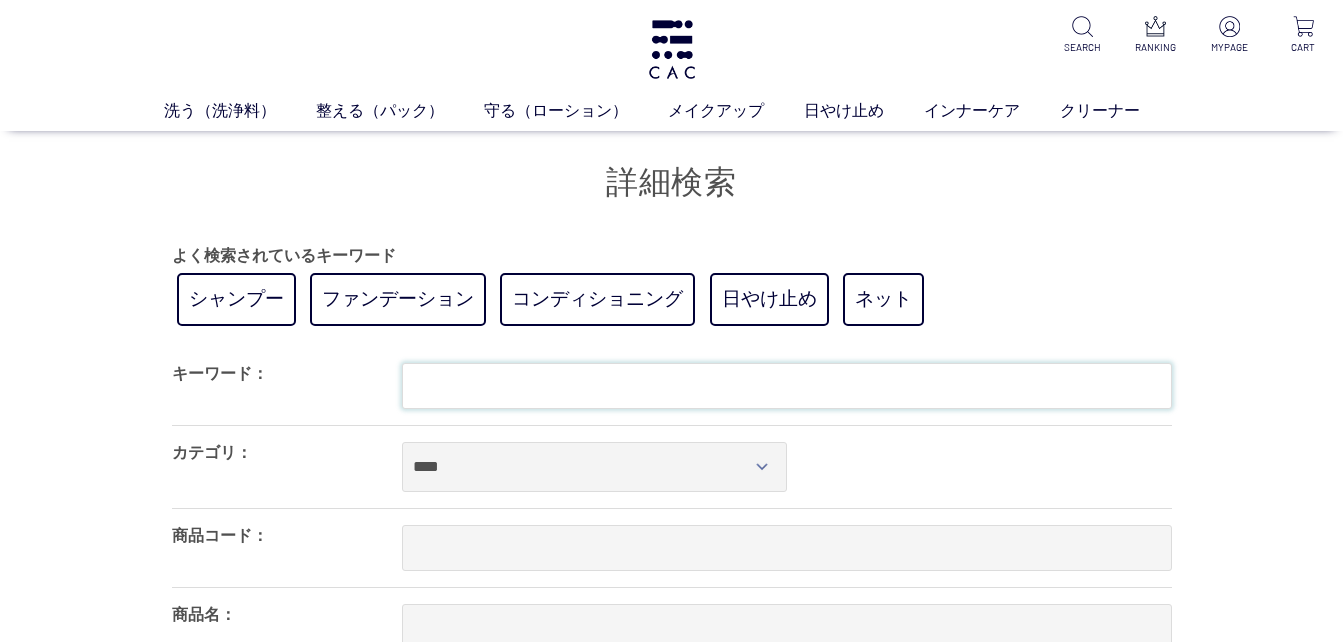 click at bounding box center [787, 386] 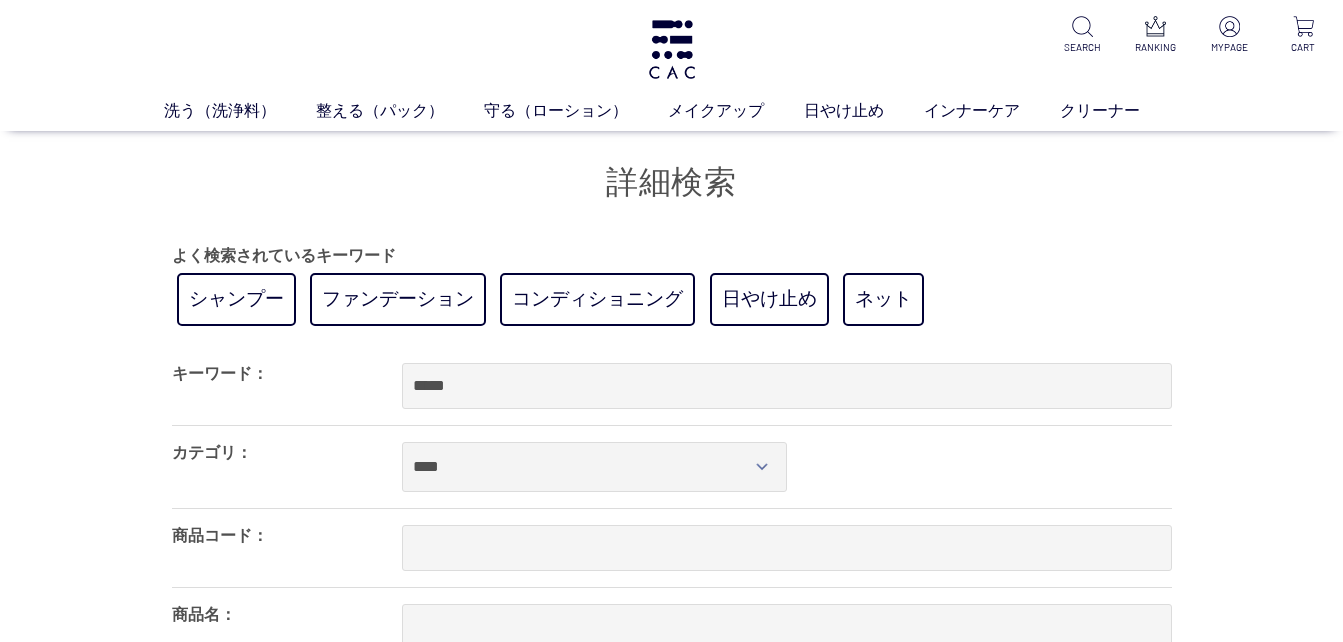 click on "**** **** ***** ******* ***** ******* **** *** ******** ******* ***** ********* ***** ***** *** *** ****** *** ** ******* *** *** **** ***** ****** *****" at bounding box center [787, 467] 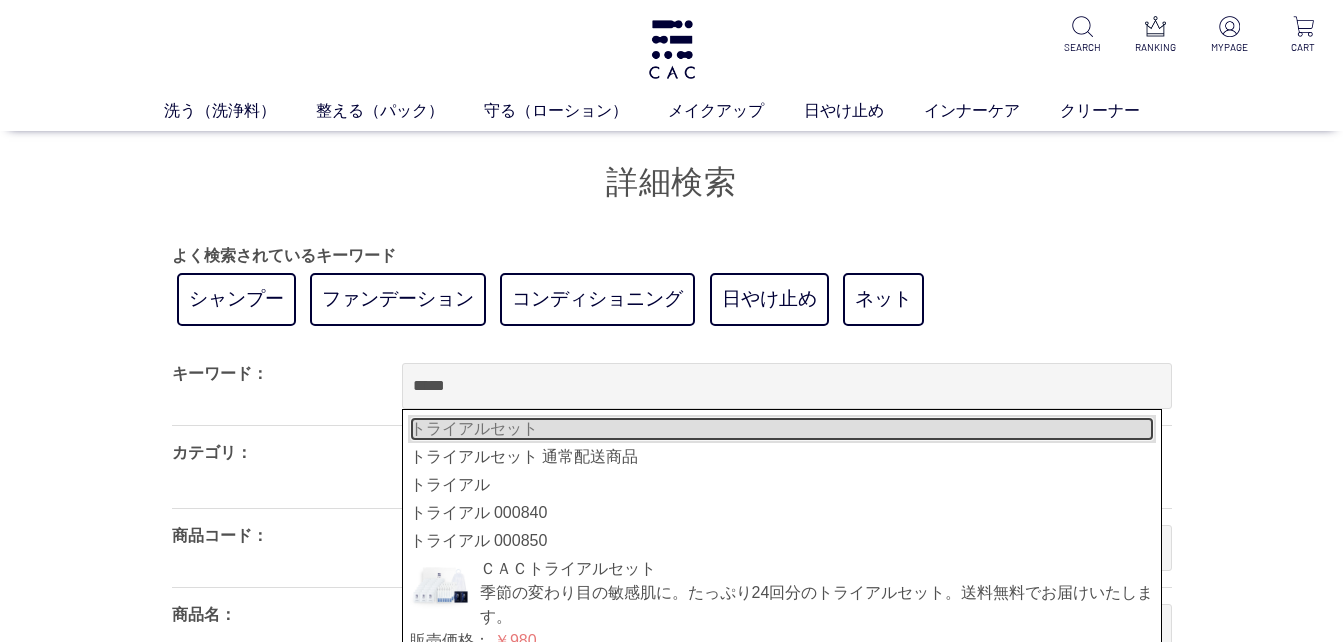 click on "トライアルセット" at bounding box center [782, 429] 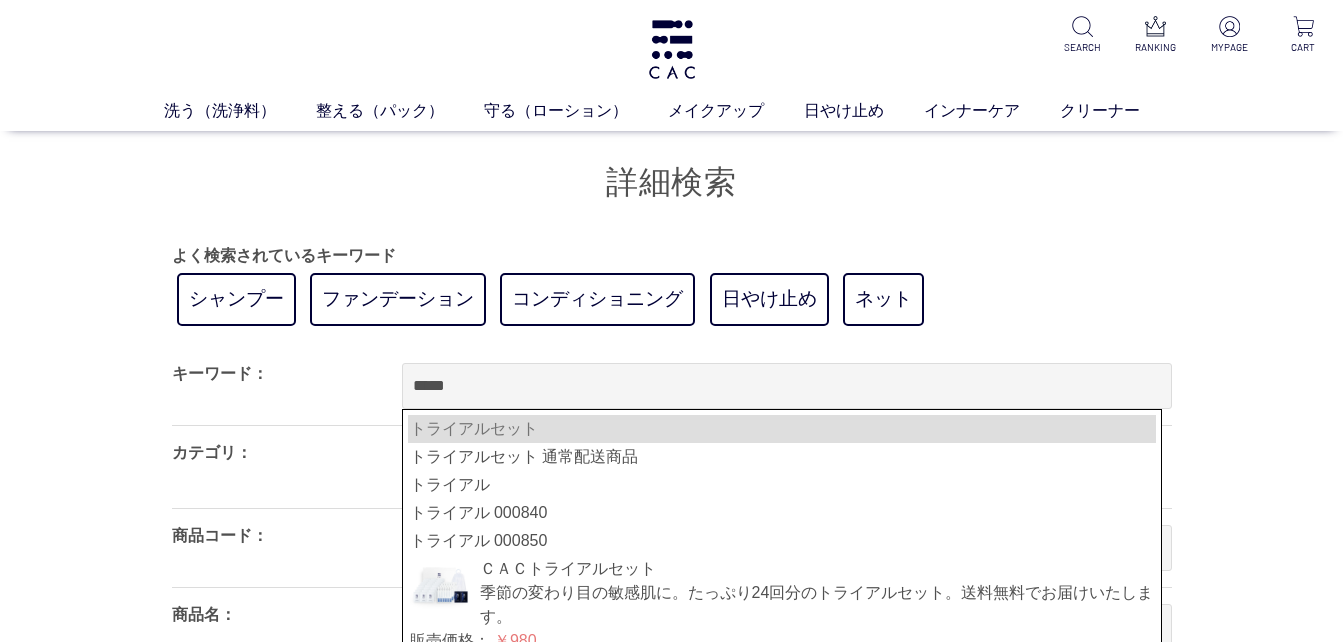 type on "********" 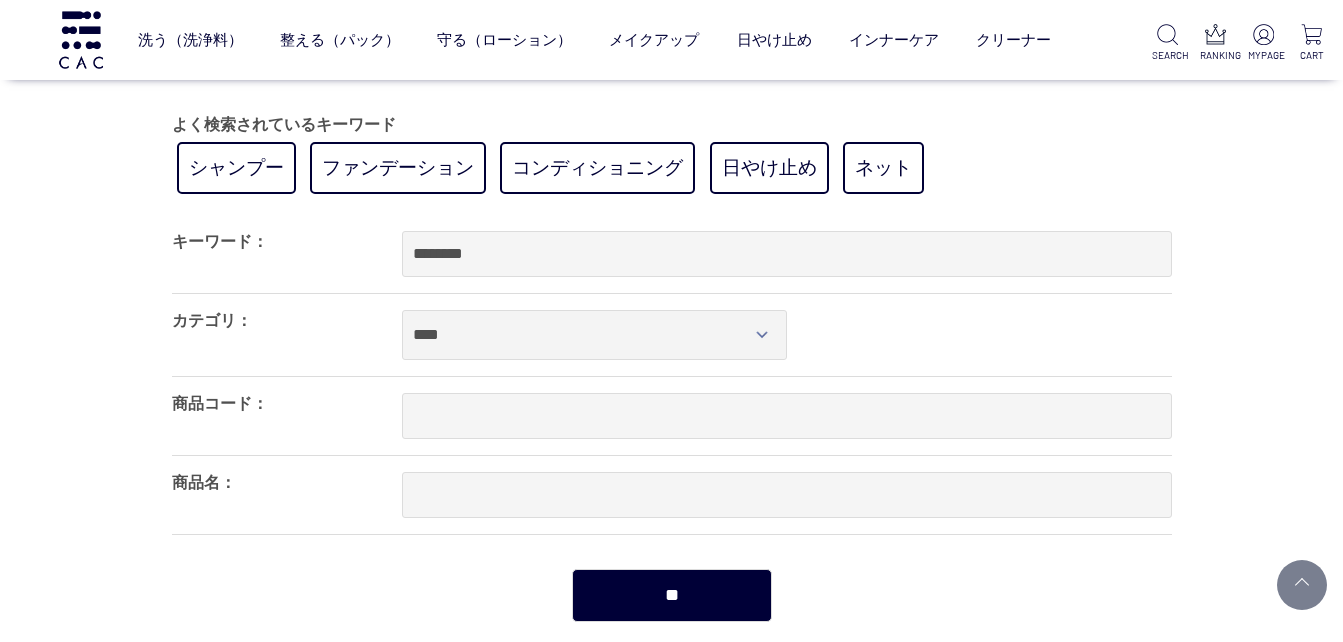 scroll, scrollTop: 300, scrollLeft: 0, axis: vertical 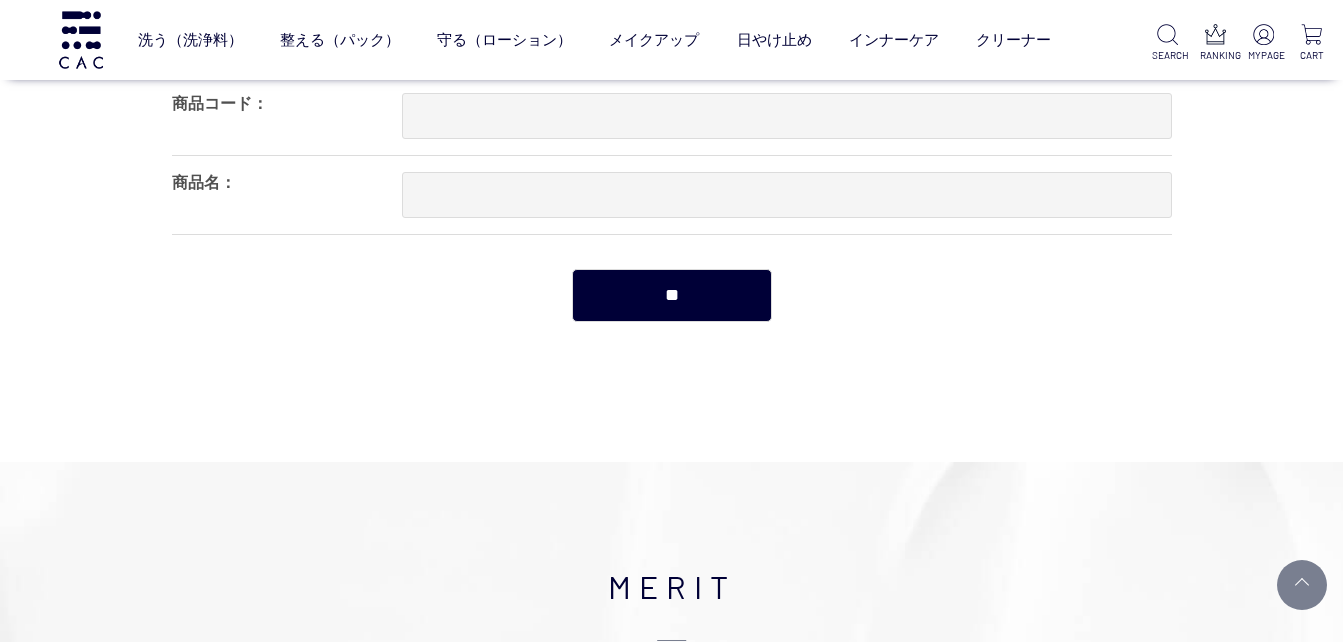 click on "**" at bounding box center [672, 295] 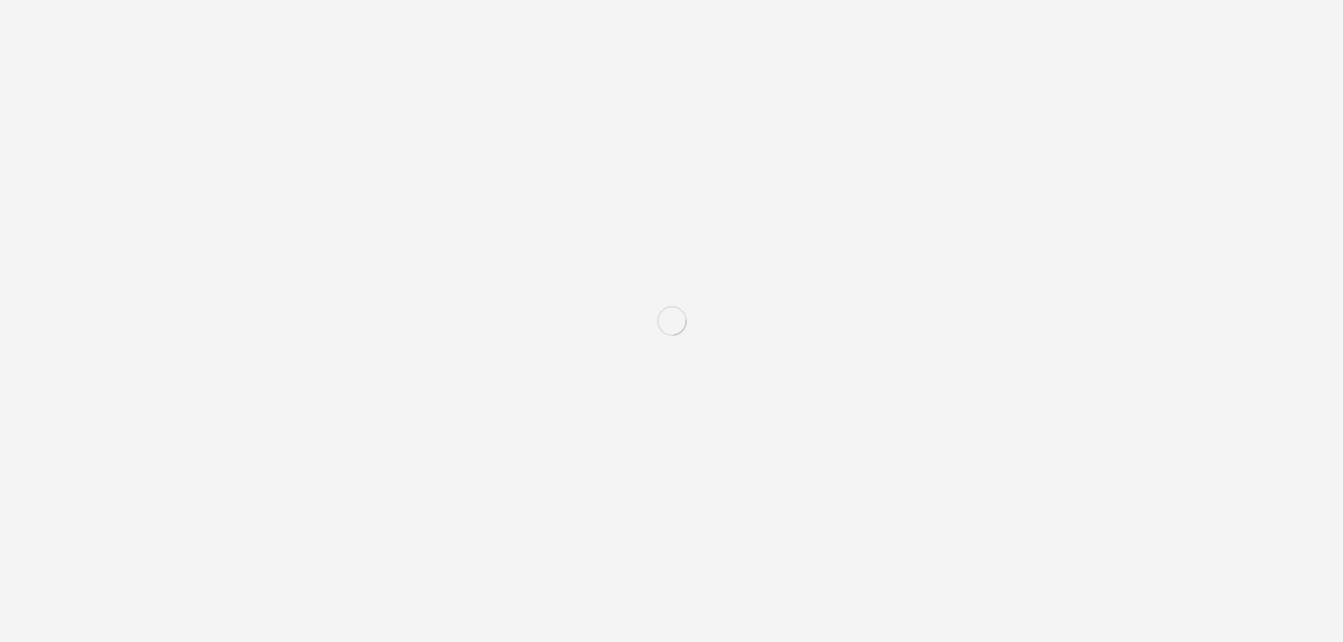 scroll, scrollTop: 0, scrollLeft: 0, axis: both 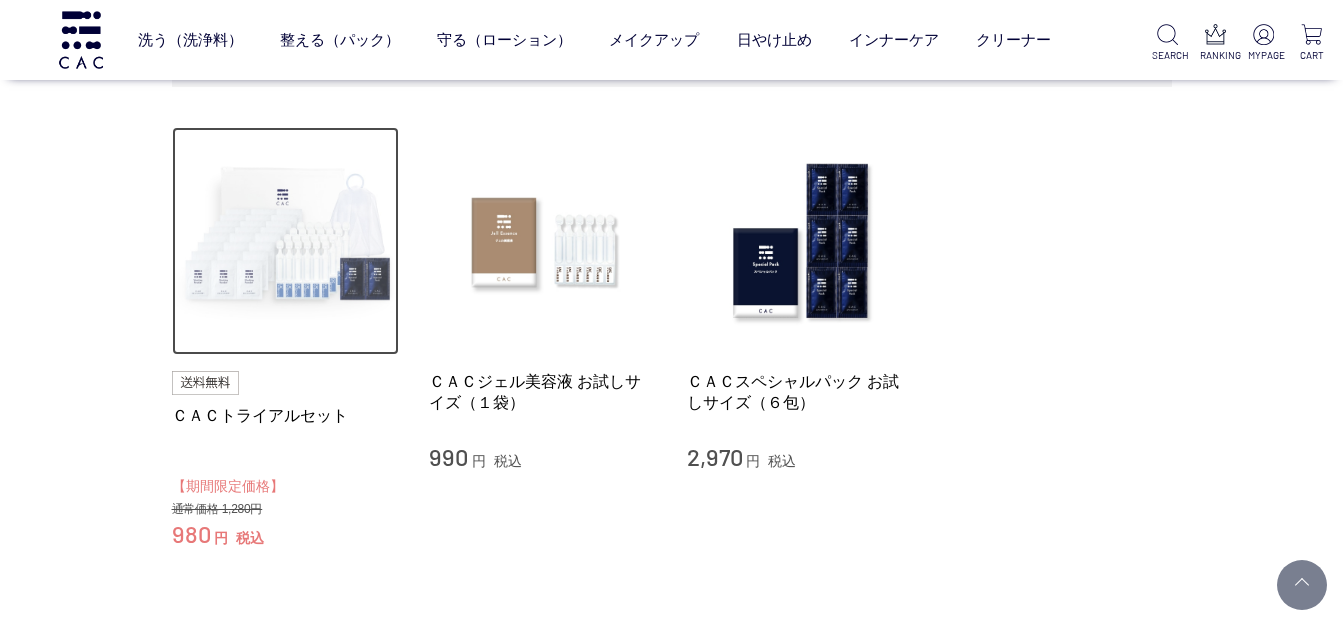 click at bounding box center [286, 241] 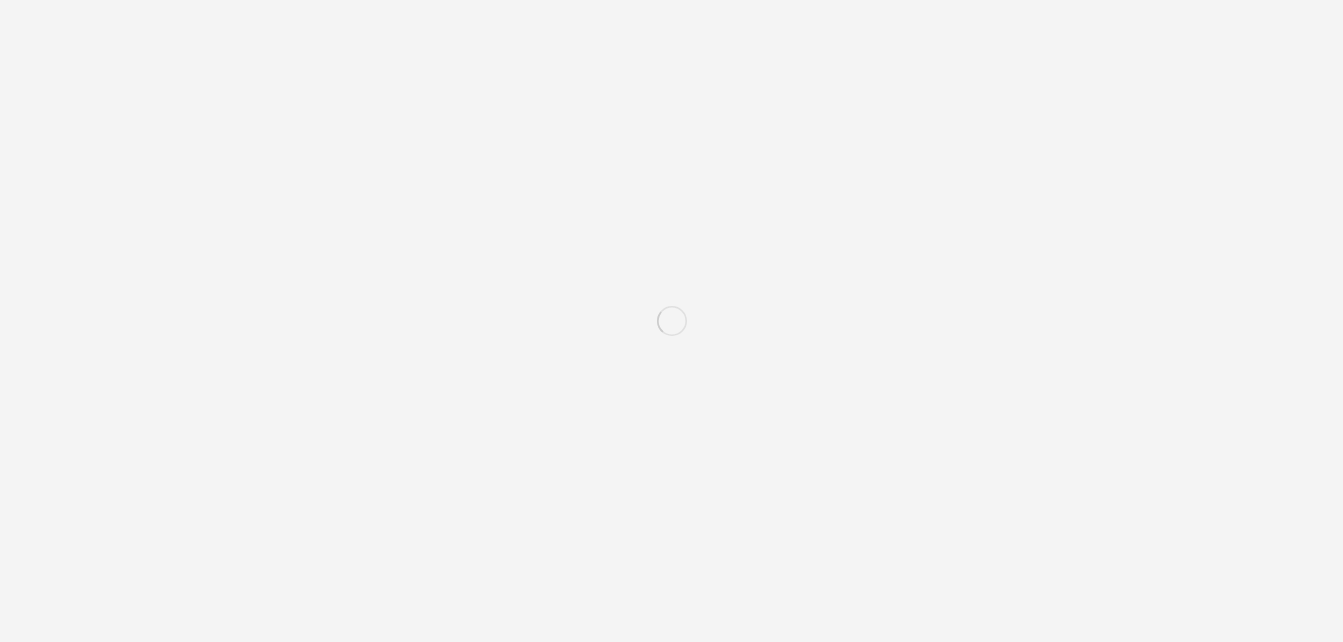 scroll, scrollTop: 0, scrollLeft: 0, axis: both 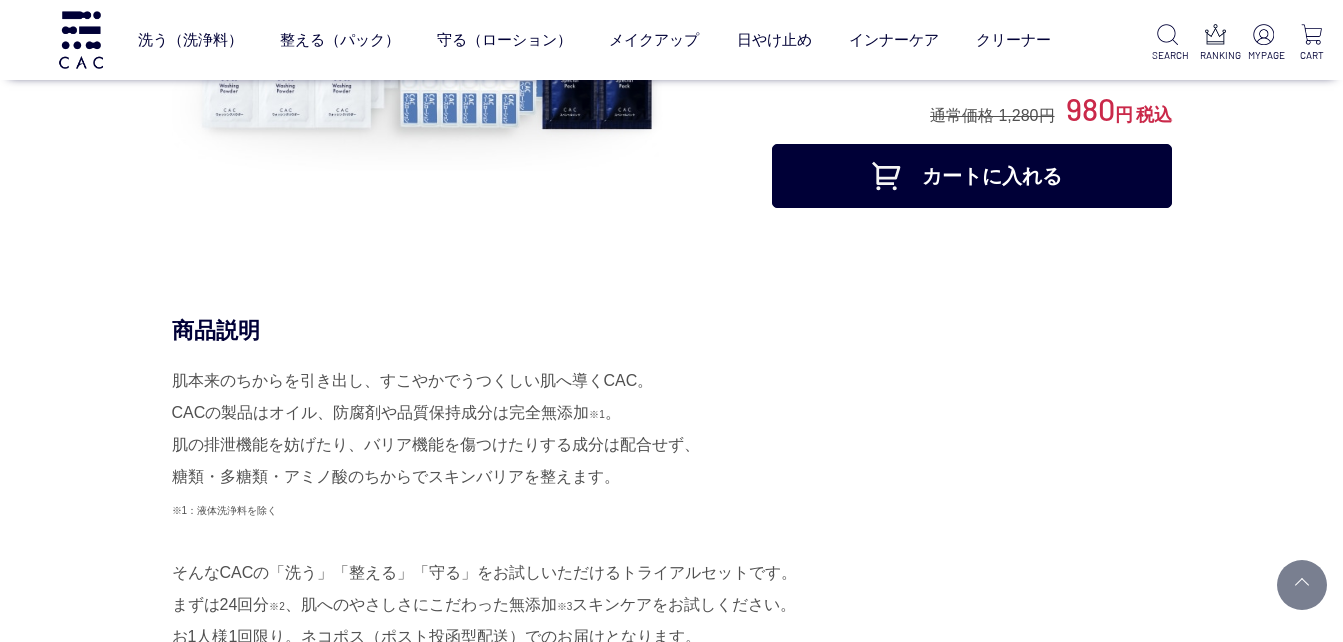 click on "カートに入れる" at bounding box center [972, 176] 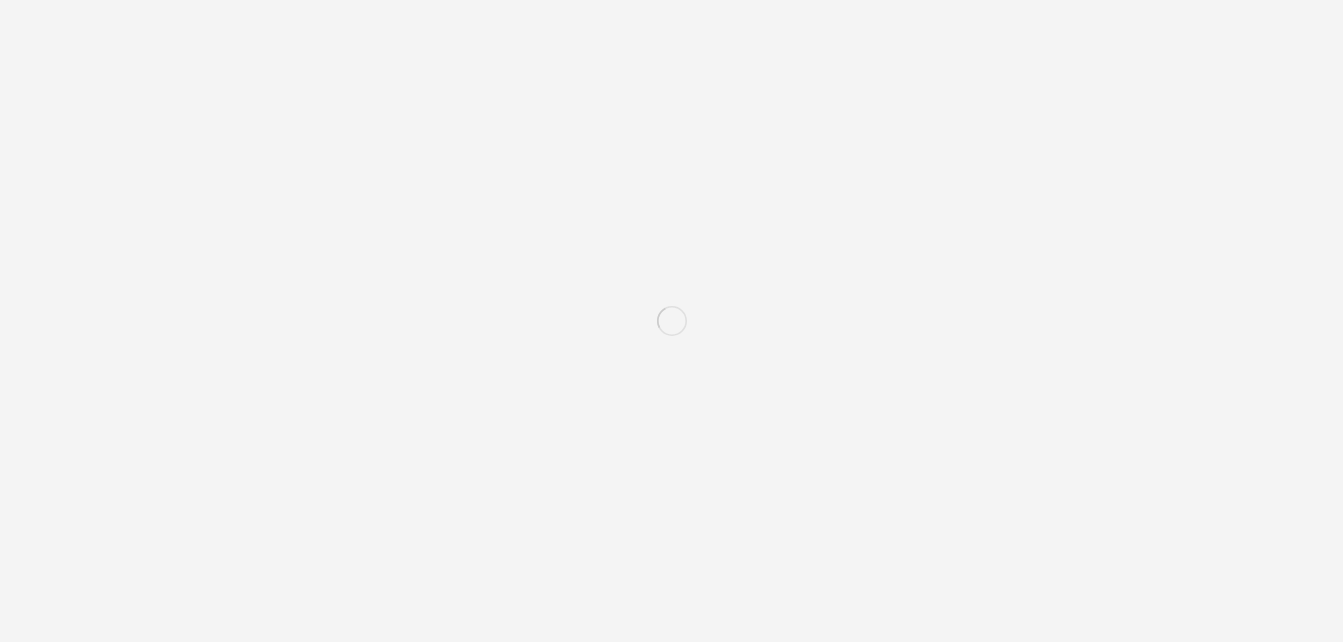 scroll, scrollTop: 0, scrollLeft: 0, axis: both 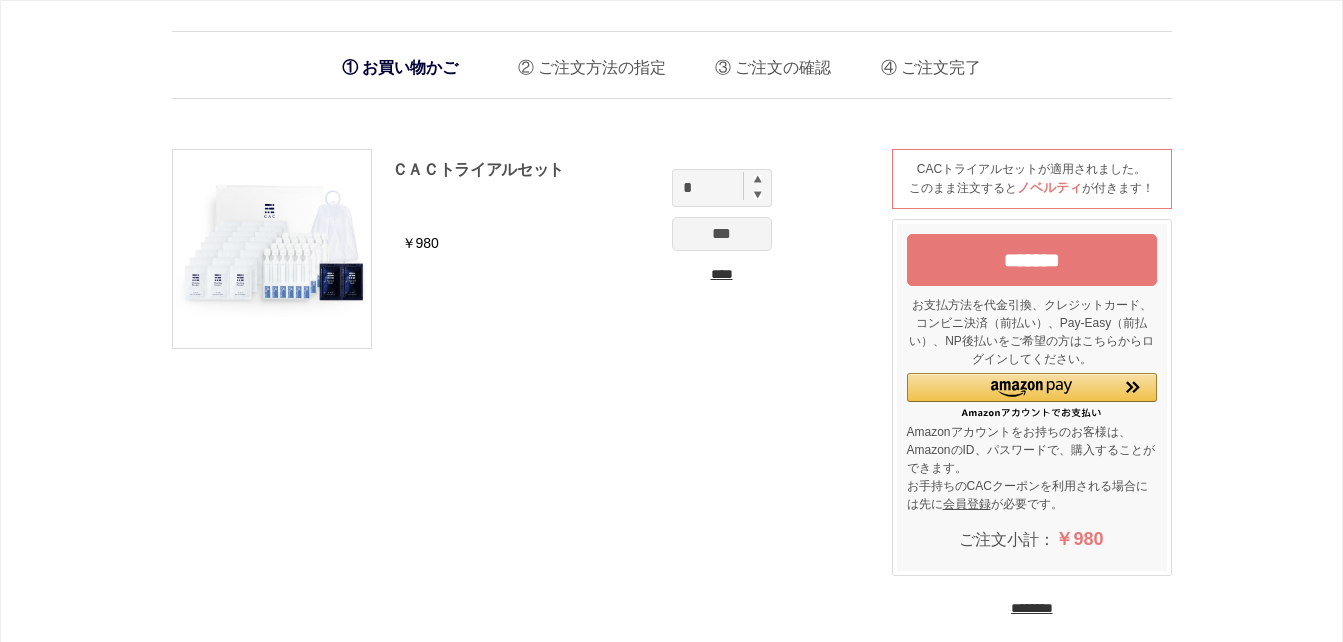 click on "*******" at bounding box center [1032, 260] 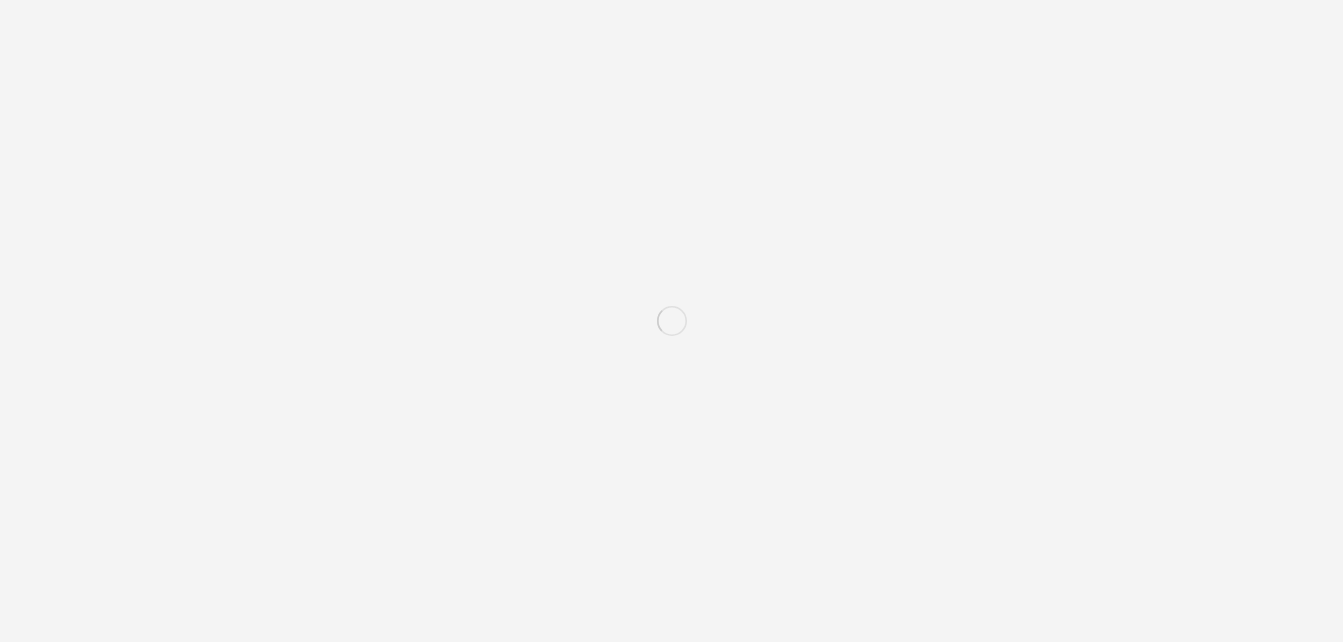 scroll, scrollTop: 0, scrollLeft: 0, axis: both 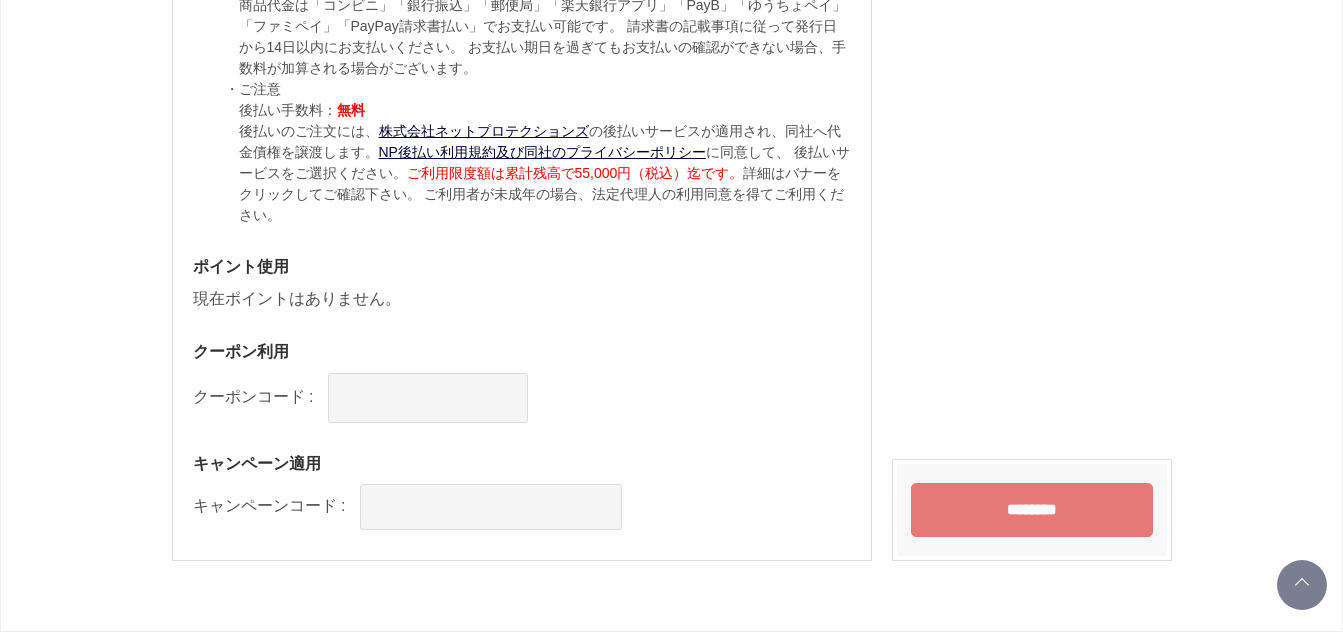 click on "********" at bounding box center (1032, 510) 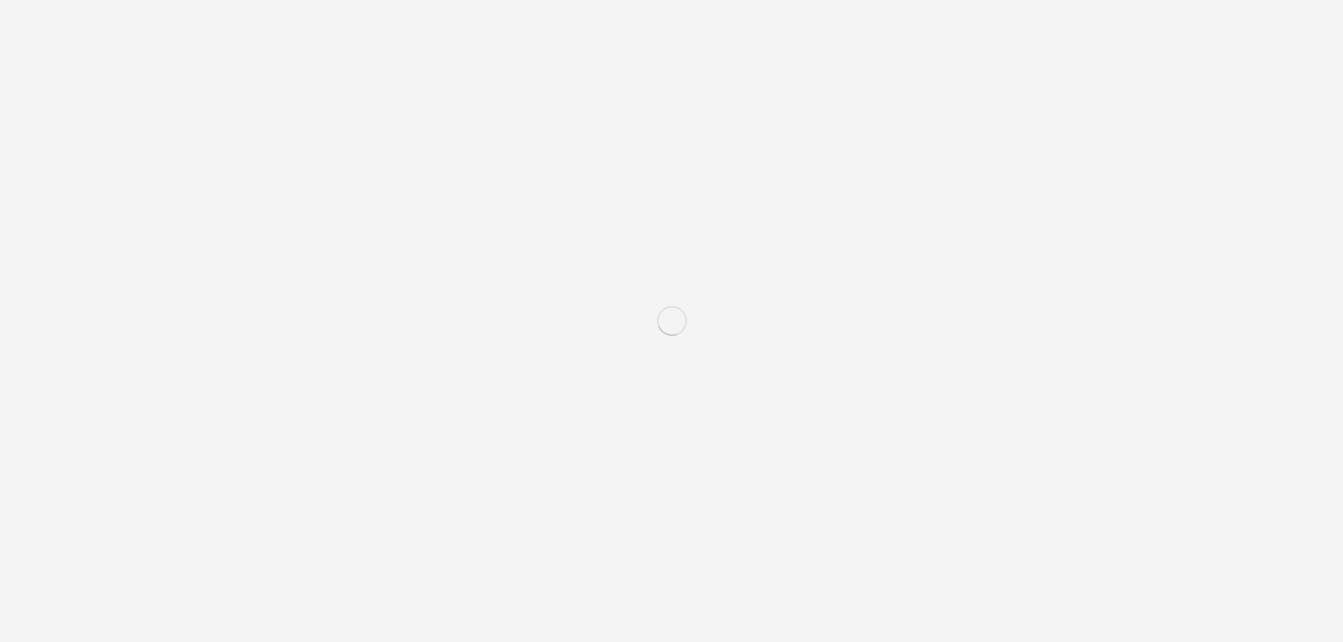 scroll, scrollTop: 0, scrollLeft: 0, axis: both 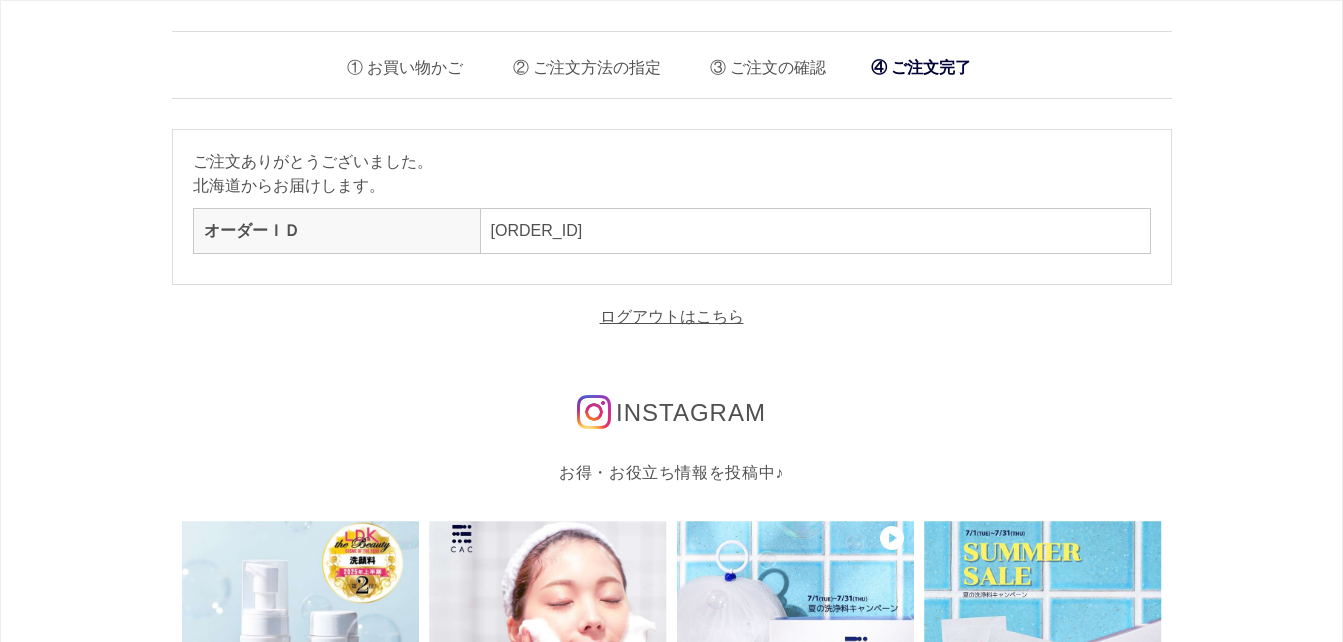 click on "お買い物かご
ご注文方法の指定
ご注文の確認
ご注文完了
ご注文ありがとうございました。
[STATE]からお届けします。
オーダーＩＤ
[ORDER_ID]
ログアウトはこちら
INSTAGRAM お得・お役立ち情報を投稿中♪
cac_cosme.official" at bounding box center (671, 825) 